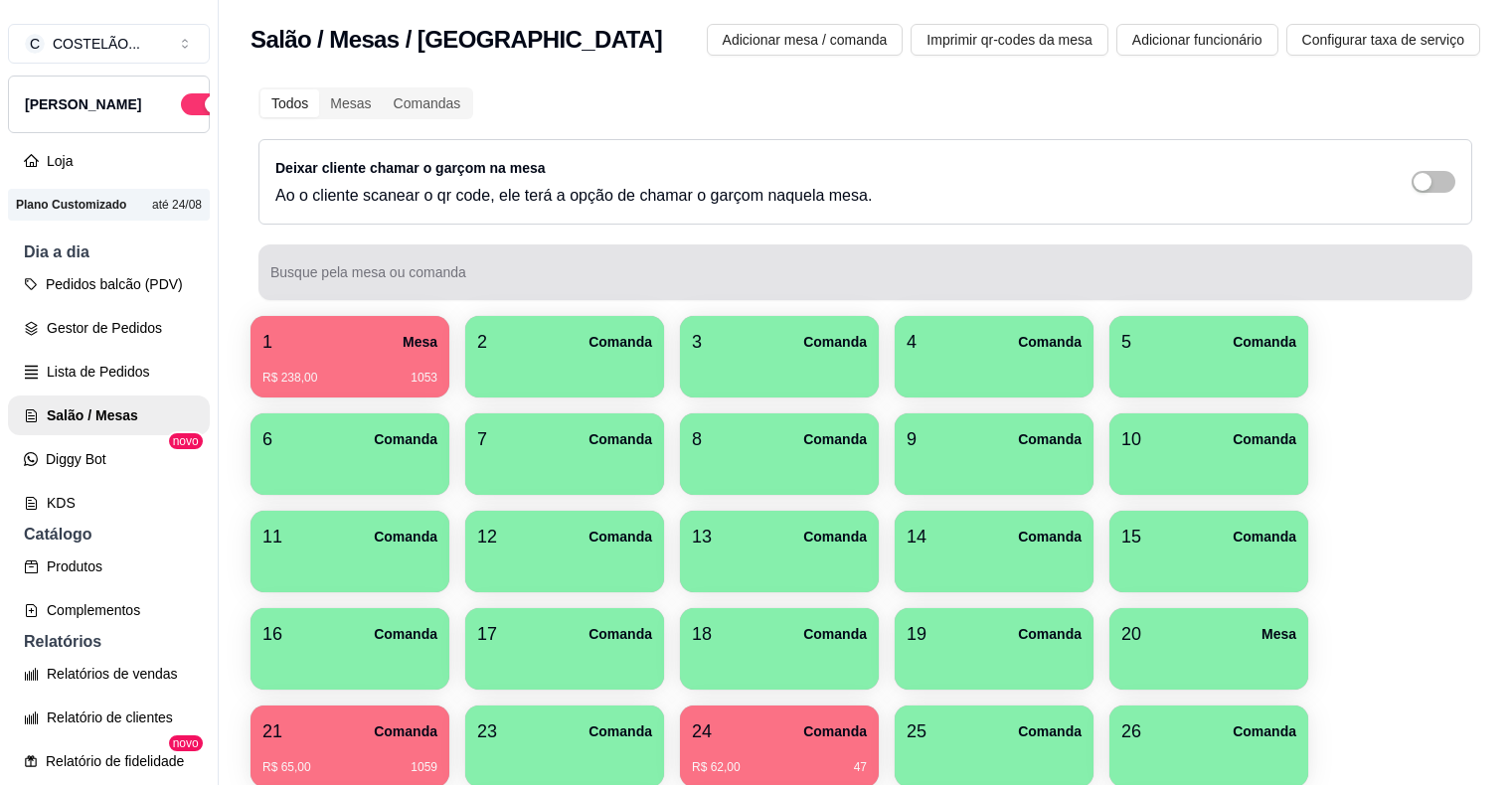 scroll, scrollTop: 0, scrollLeft: 0, axis: both 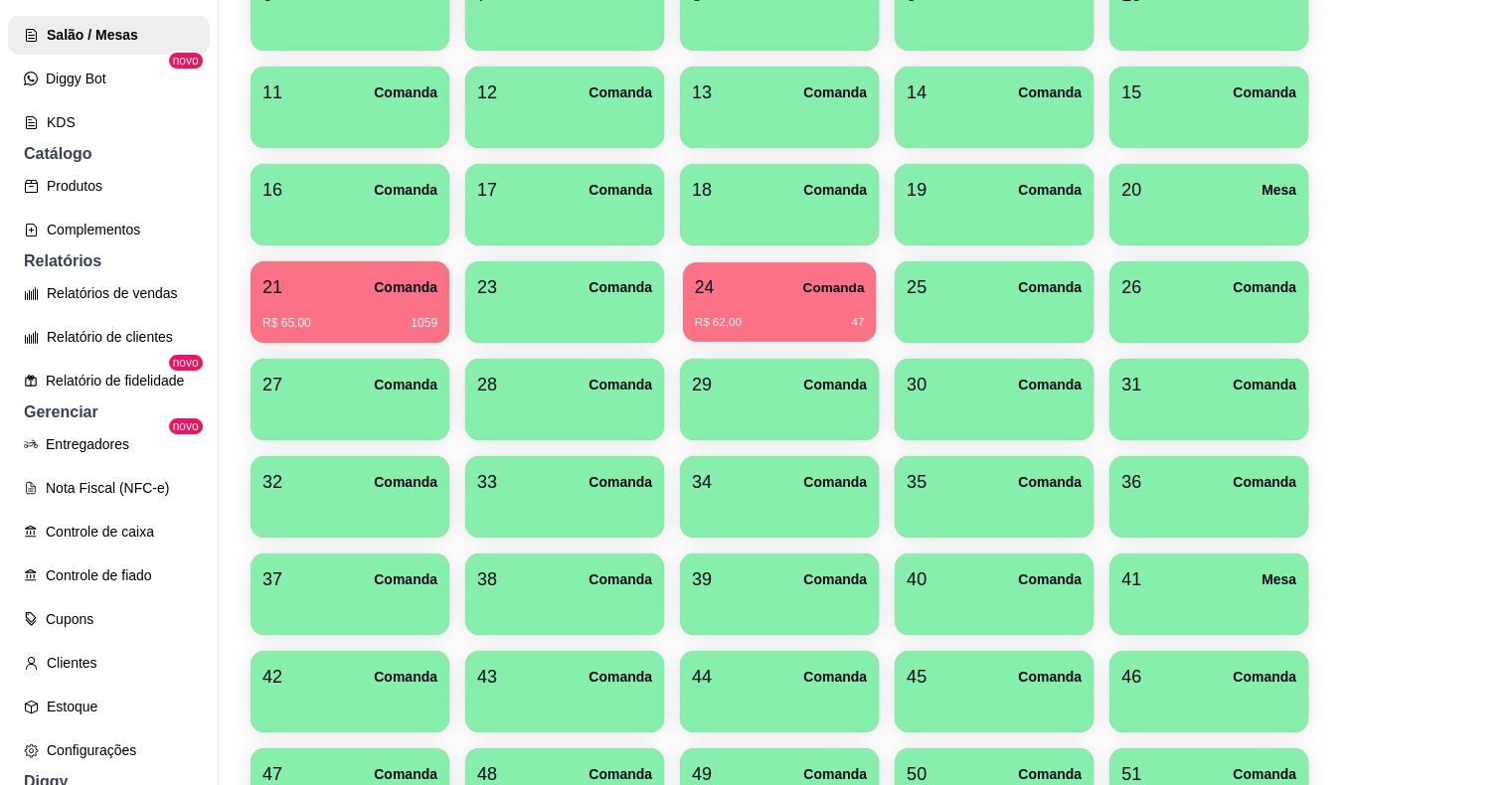 click on "R$ 62,00 47" at bounding box center [779, 315] 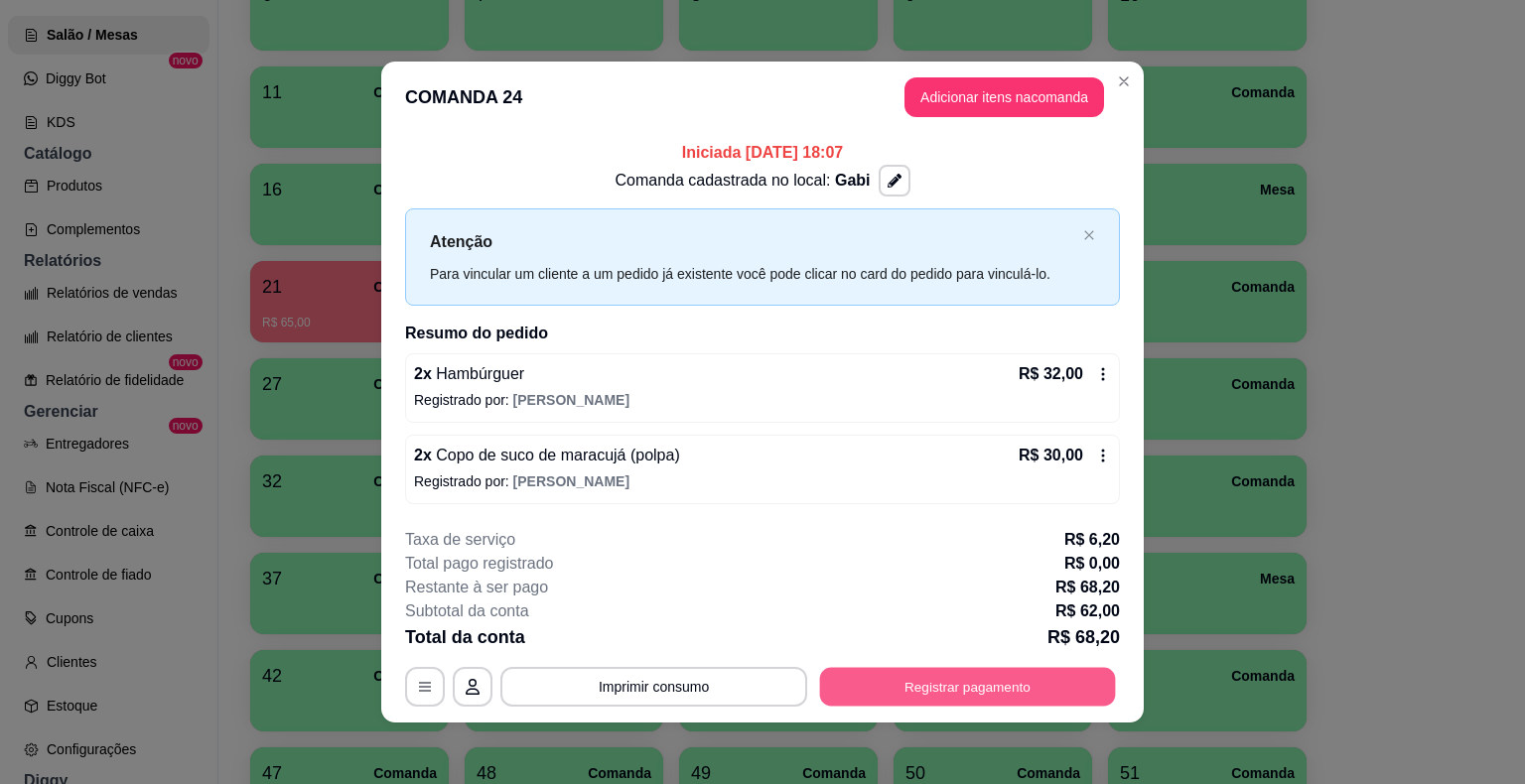 click on "Registrar pagamento" at bounding box center (968, 686) 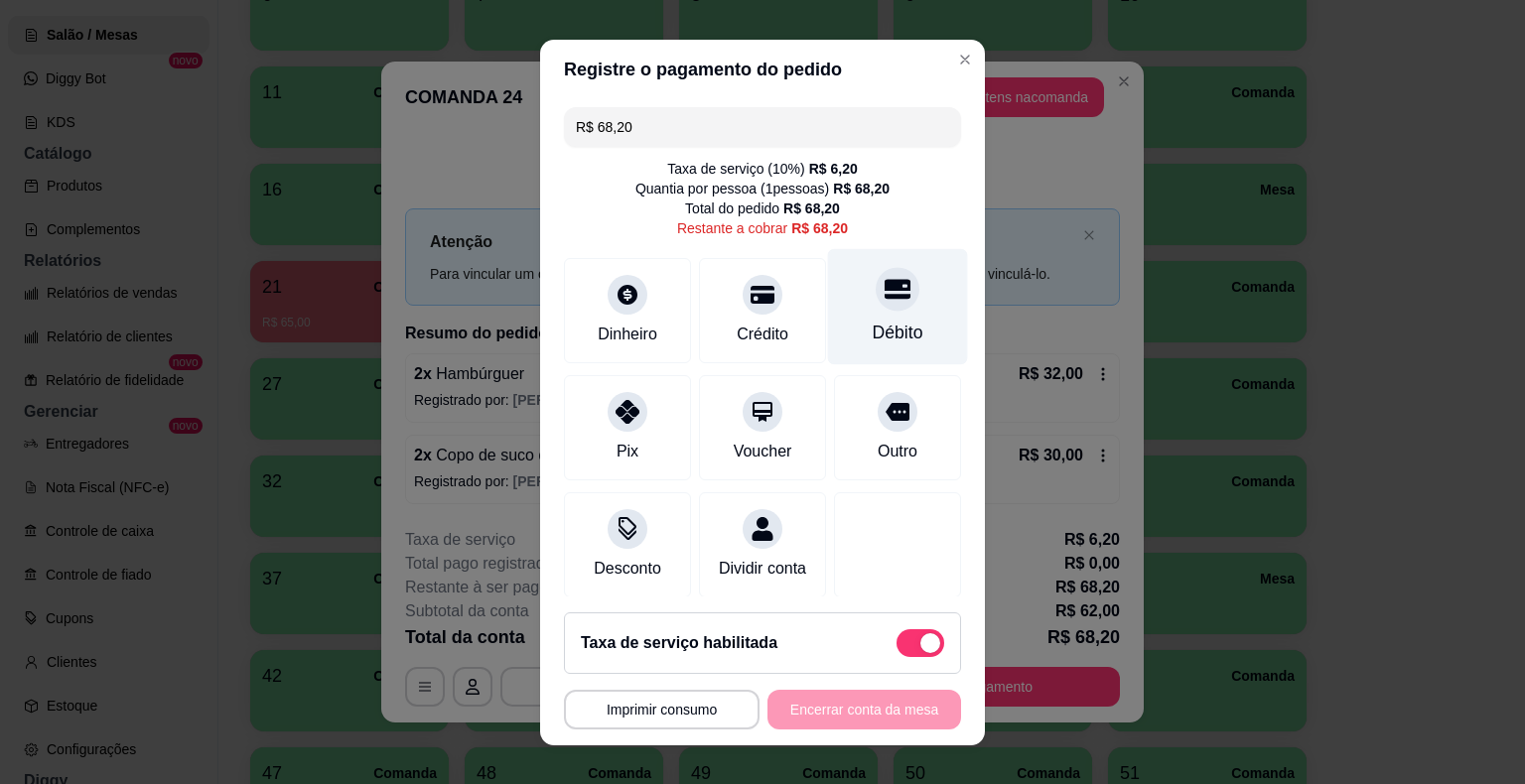 click on "Débito" at bounding box center [898, 332] 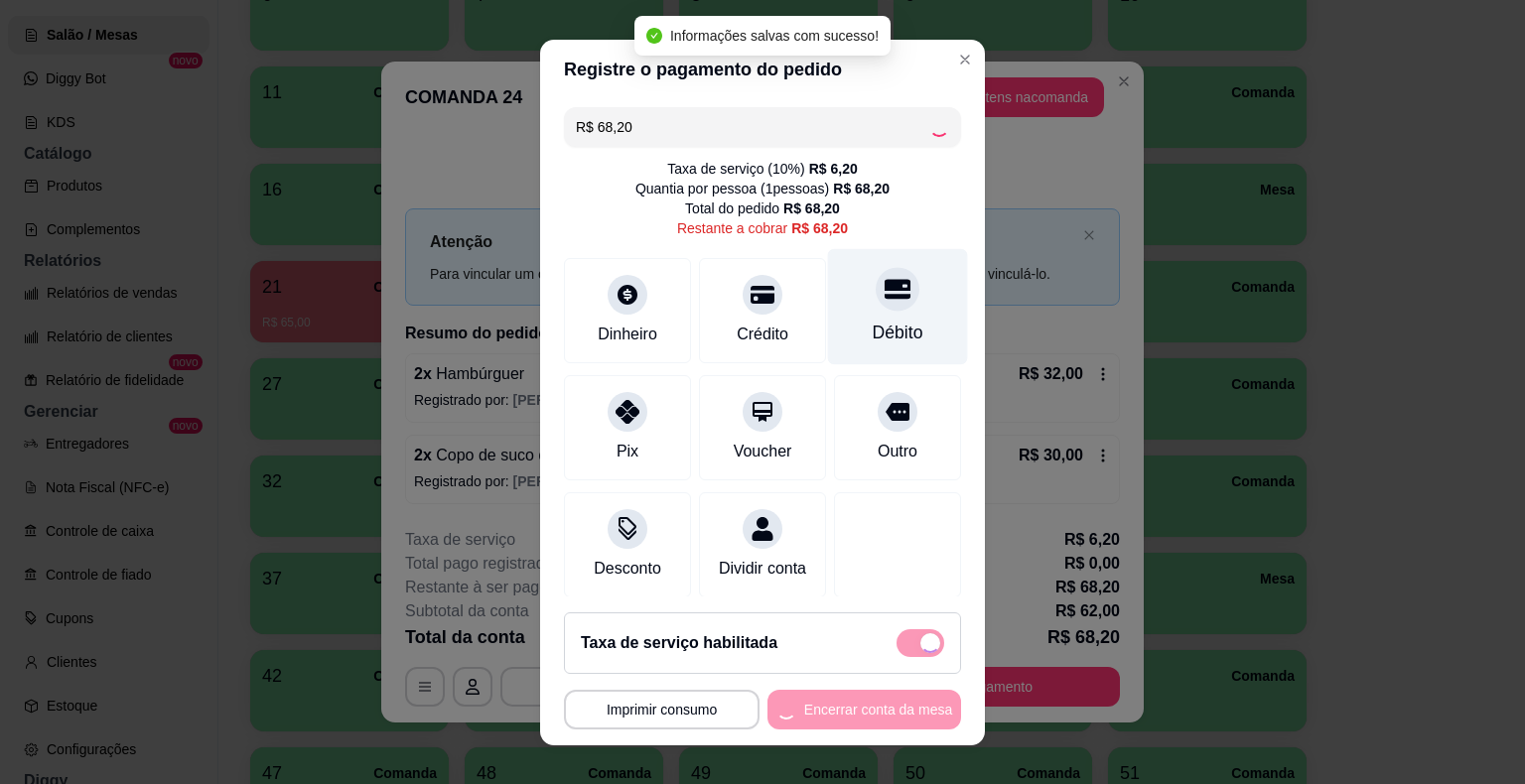 type on "R$ 0,00" 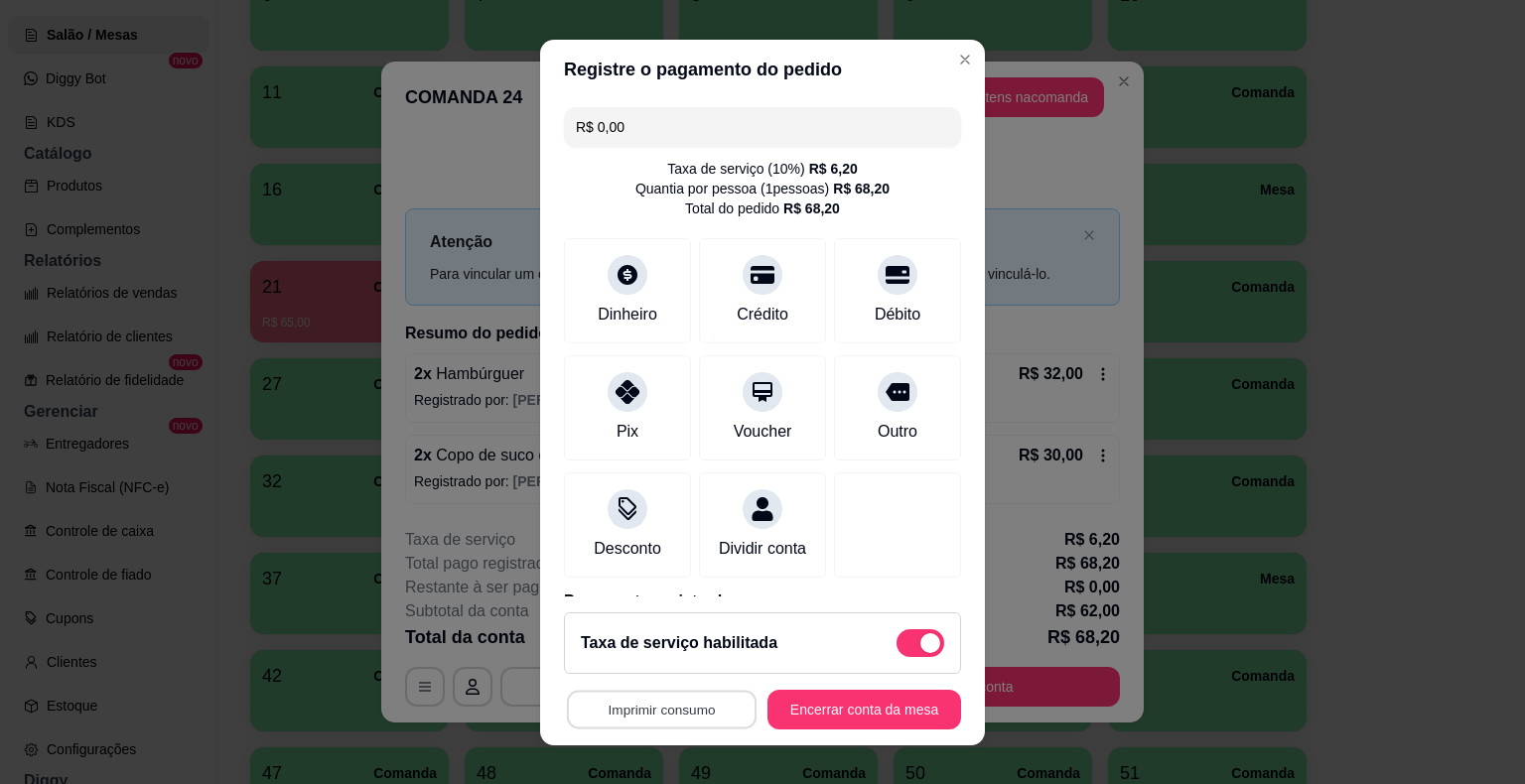 click on "Imprimir consumo" at bounding box center (661, 709) 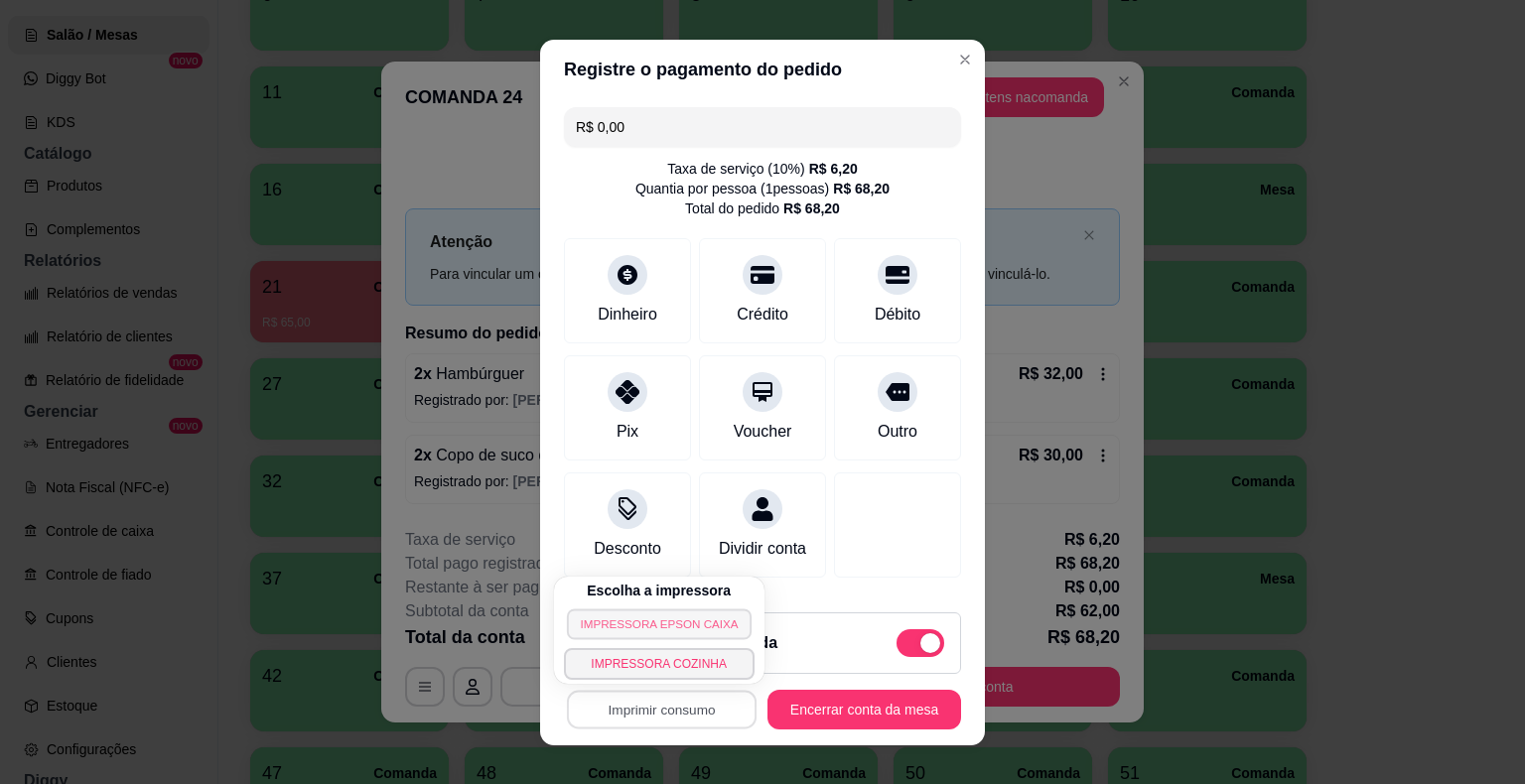 click on "IMPRESSORA EPSON CAIXA" at bounding box center [659, 623] 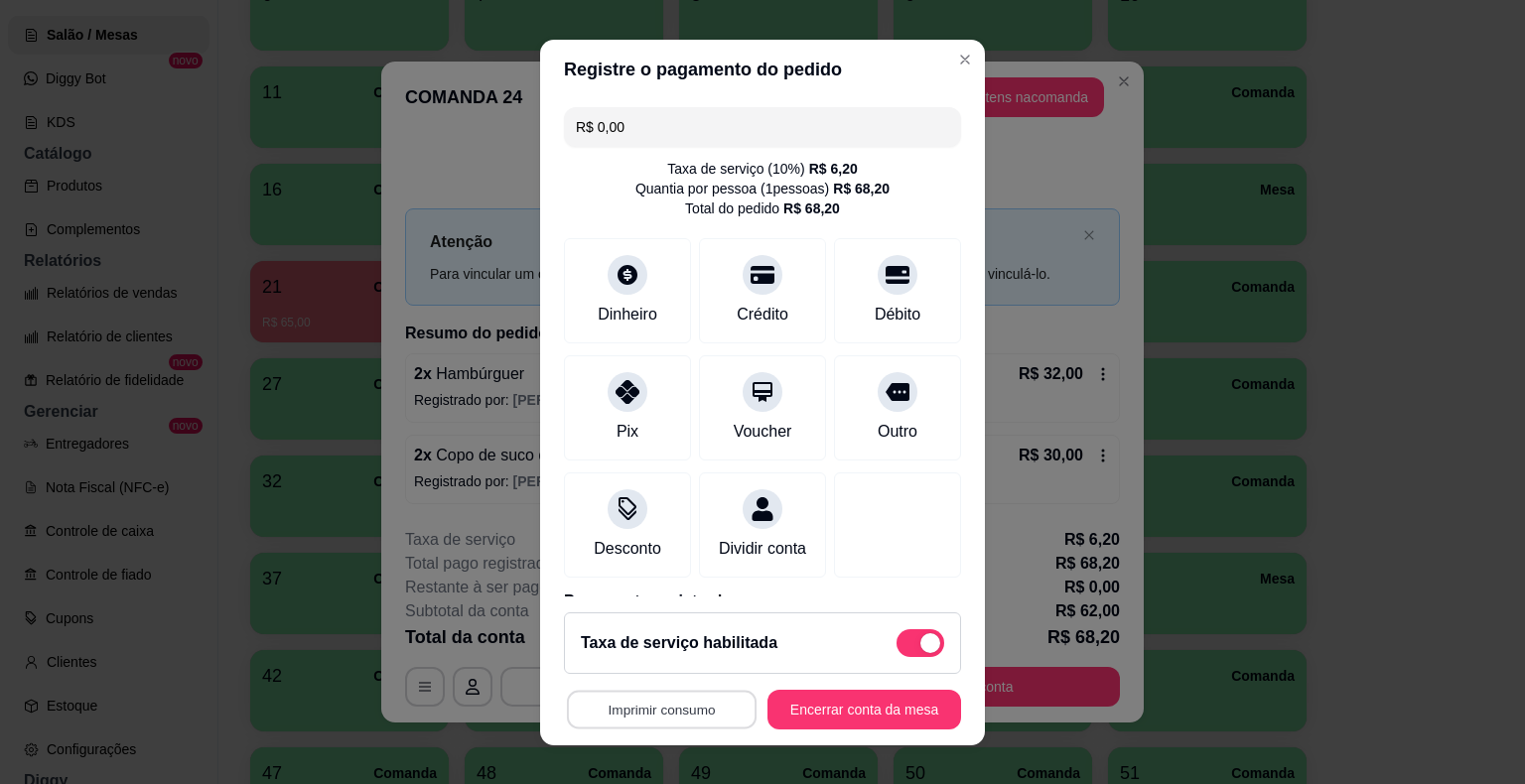 click on "Imprimir consumo" at bounding box center [661, 709] 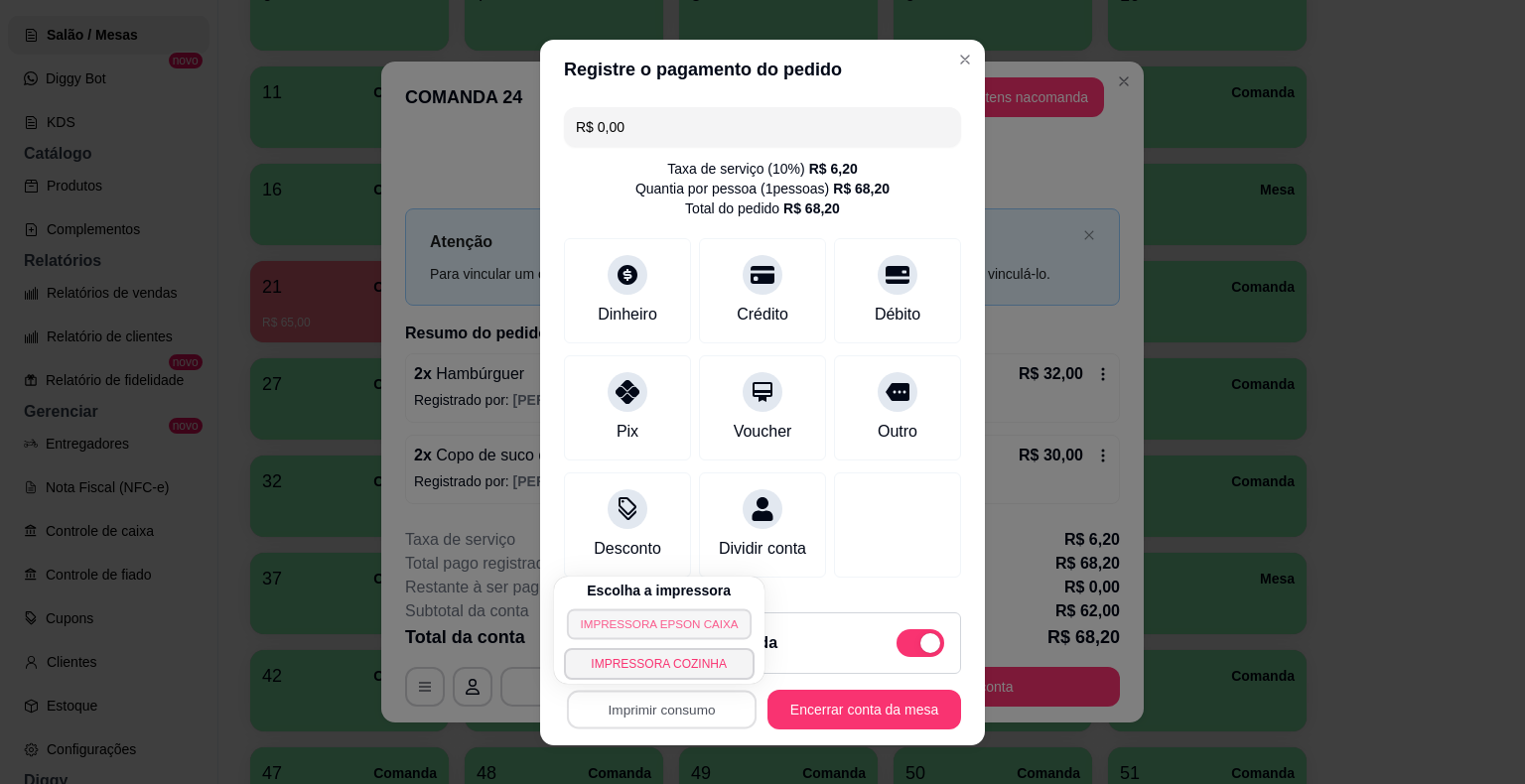 click on "IMPRESSORA EPSON CAIXA" at bounding box center (659, 623) 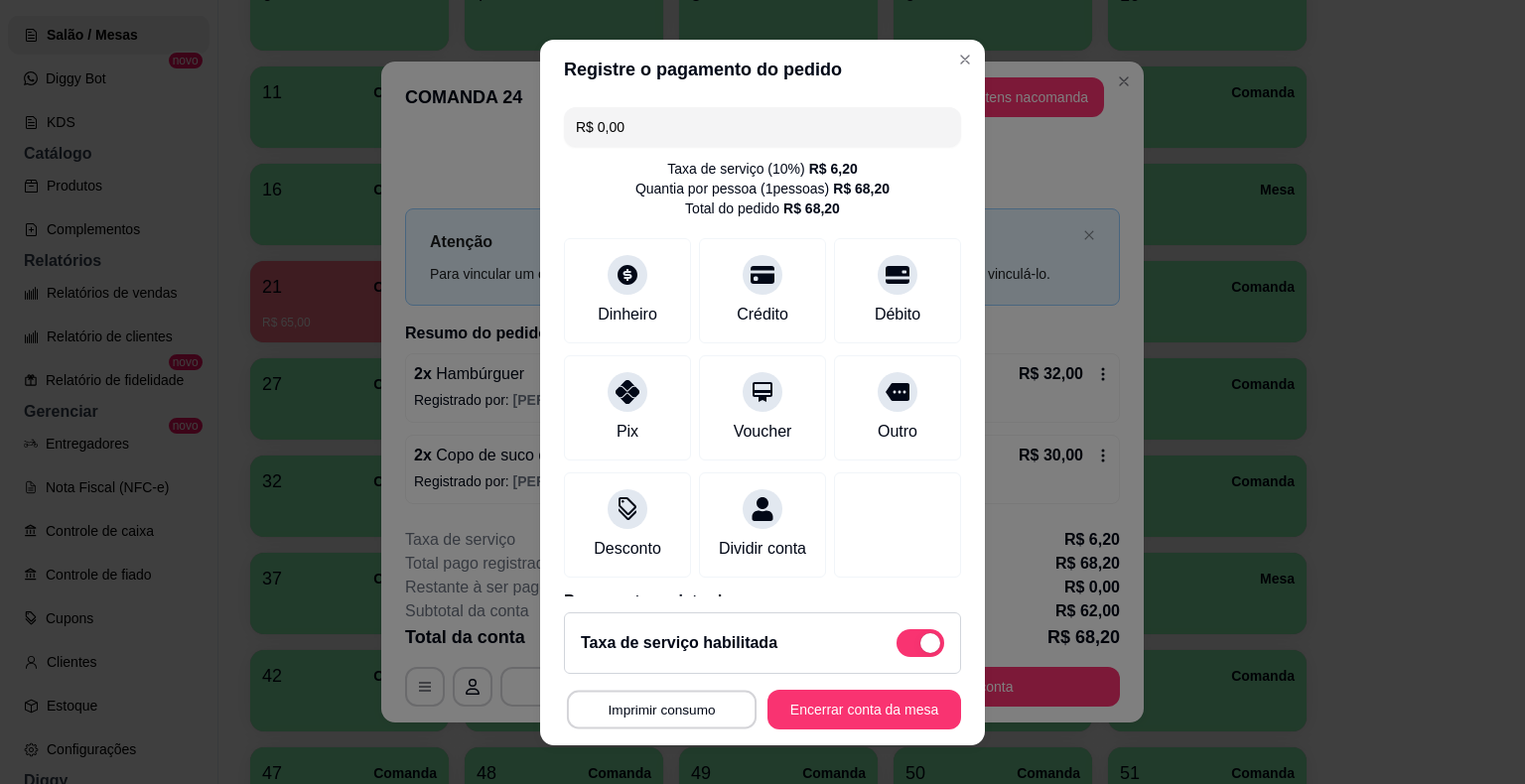 click on "Imprimir consumo" at bounding box center (661, 709) 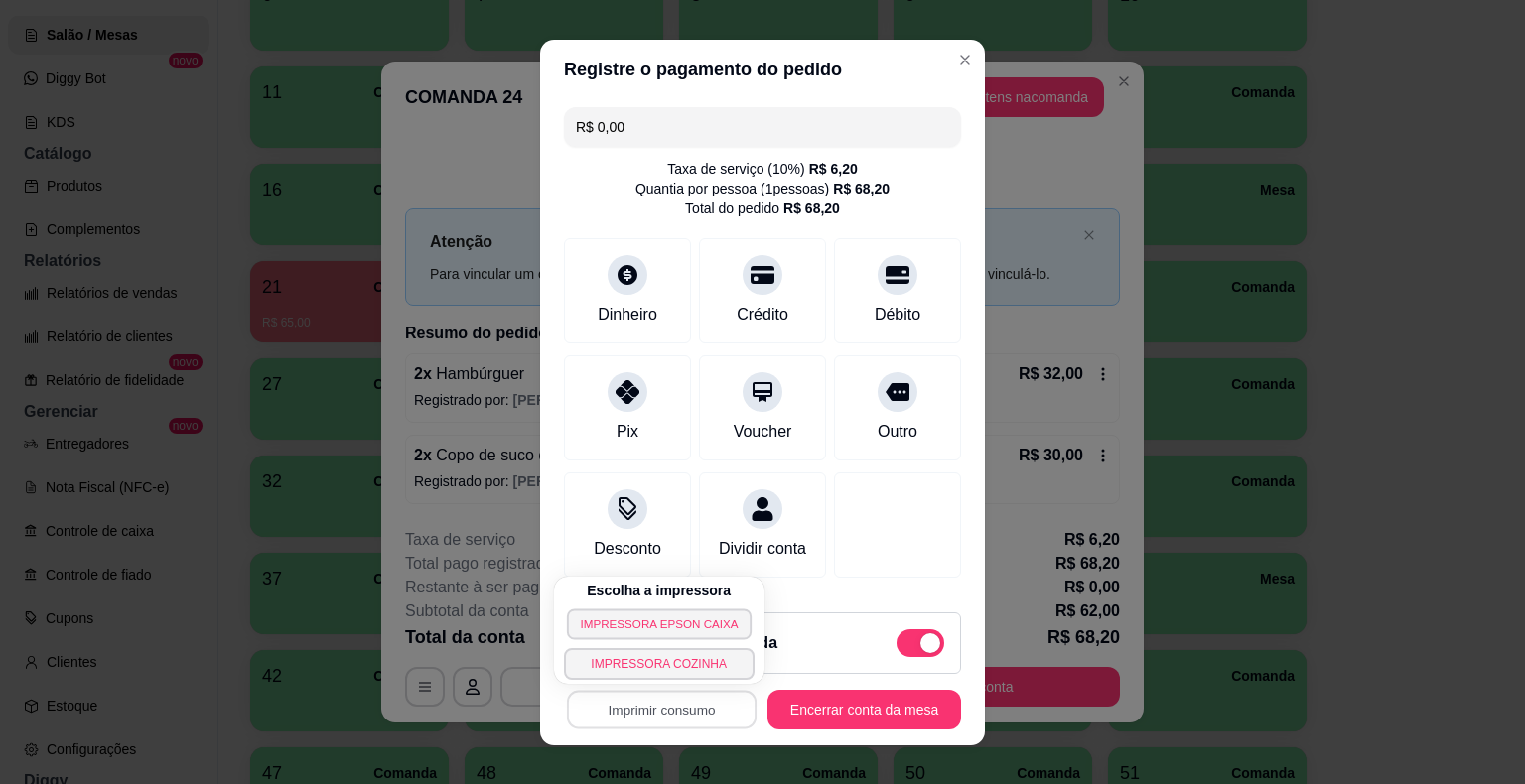 click on "IMPRESSORA EPSON CAIXA" at bounding box center (659, 623) 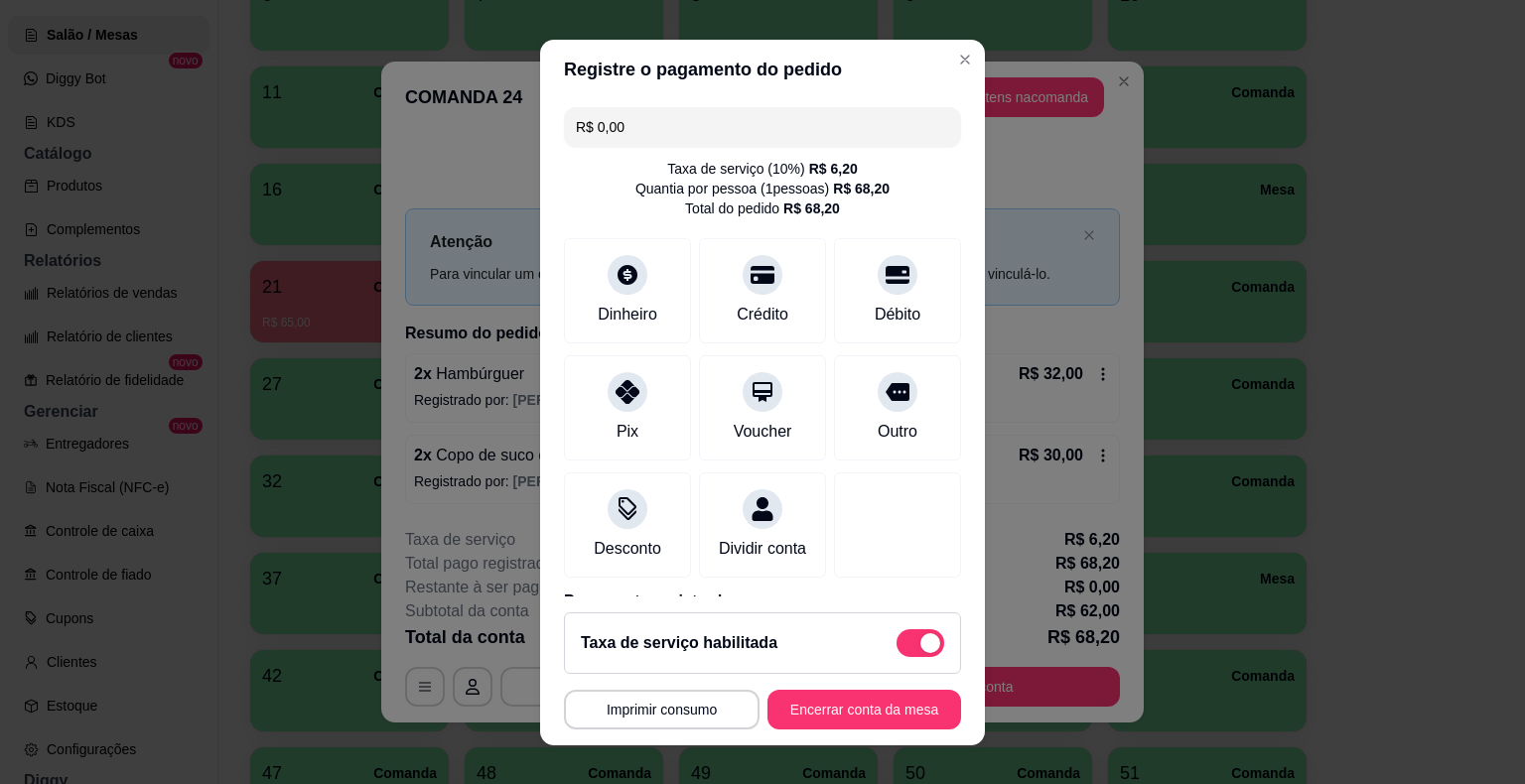 click on "COMANDA 24 Adicionar itens na  comanda" at bounding box center (762, 97) 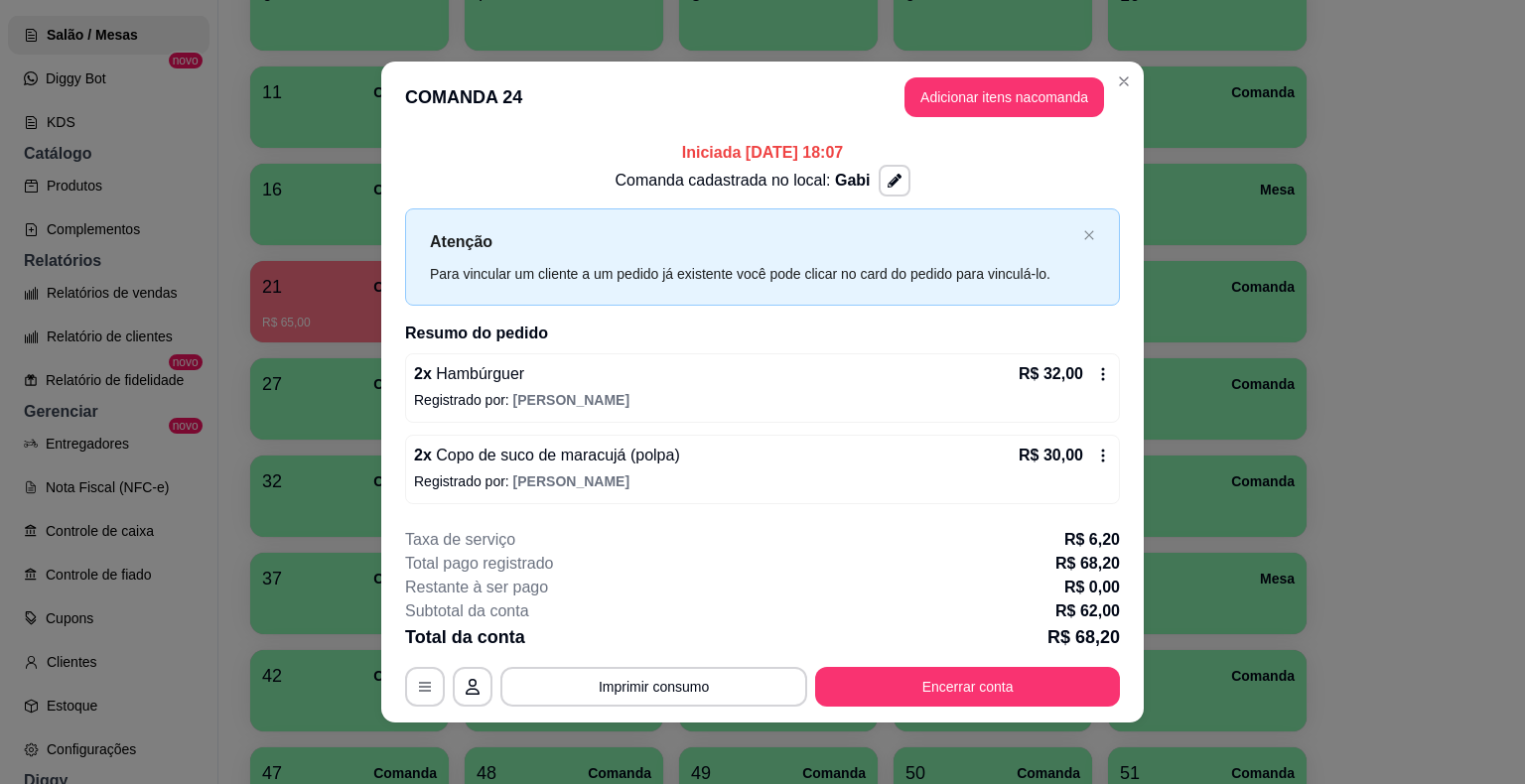 click on "15 Comanda" at bounding box center (1207, 107) 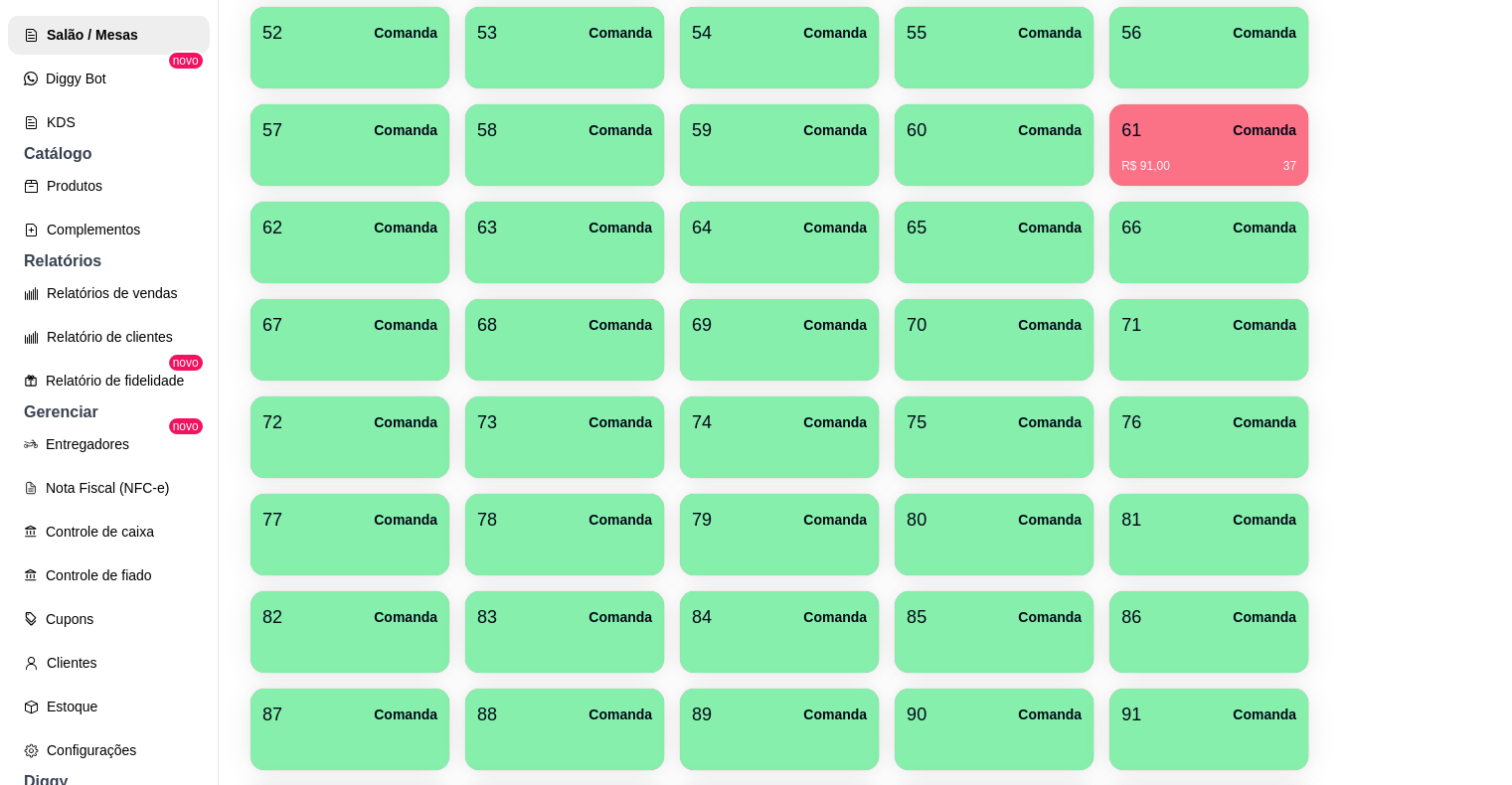 scroll, scrollTop: 1244, scrollLeft: 0, axis: vertical 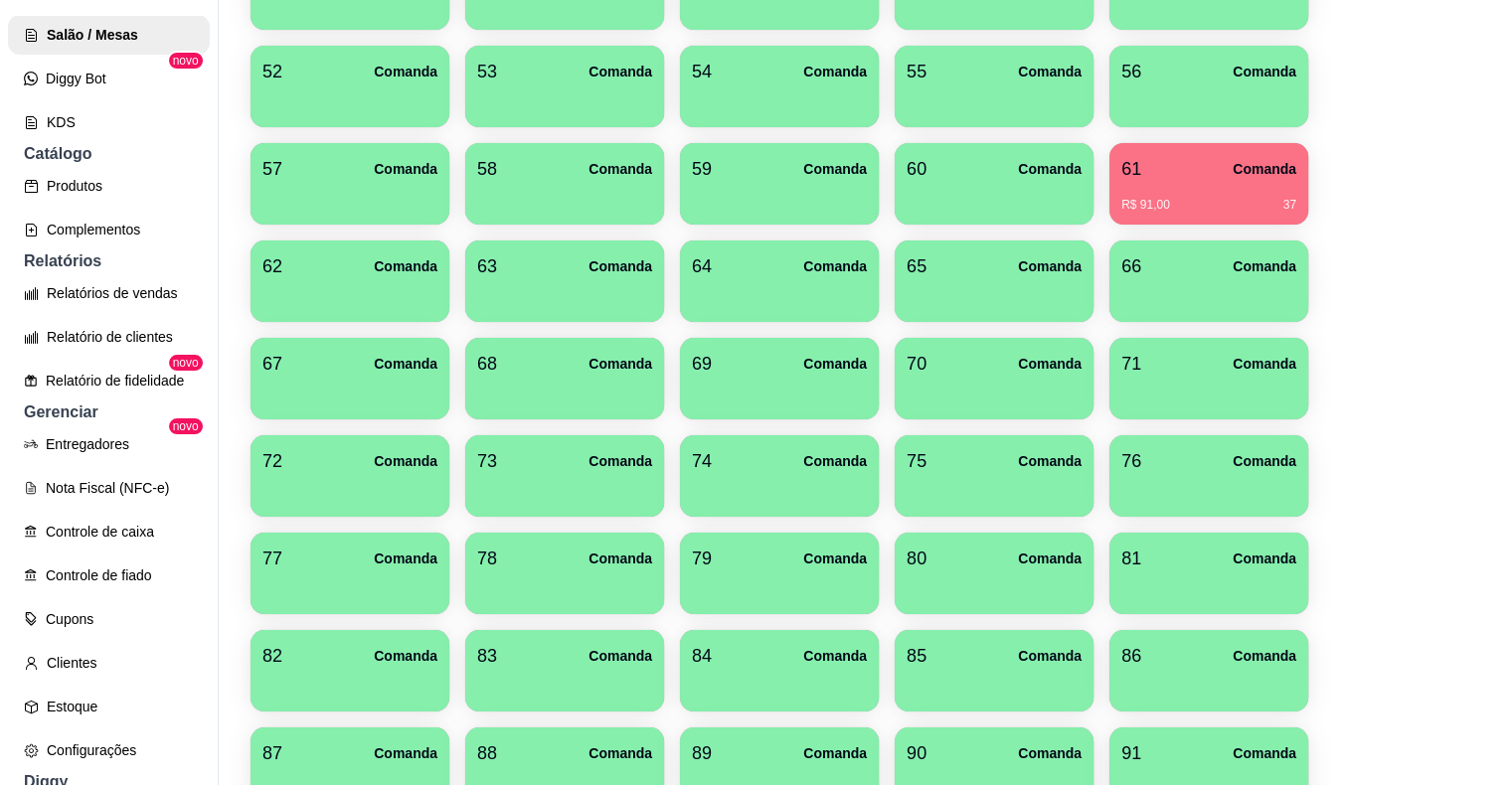 click on "R$ 91,00 37" at bounding box center [1209, 198] 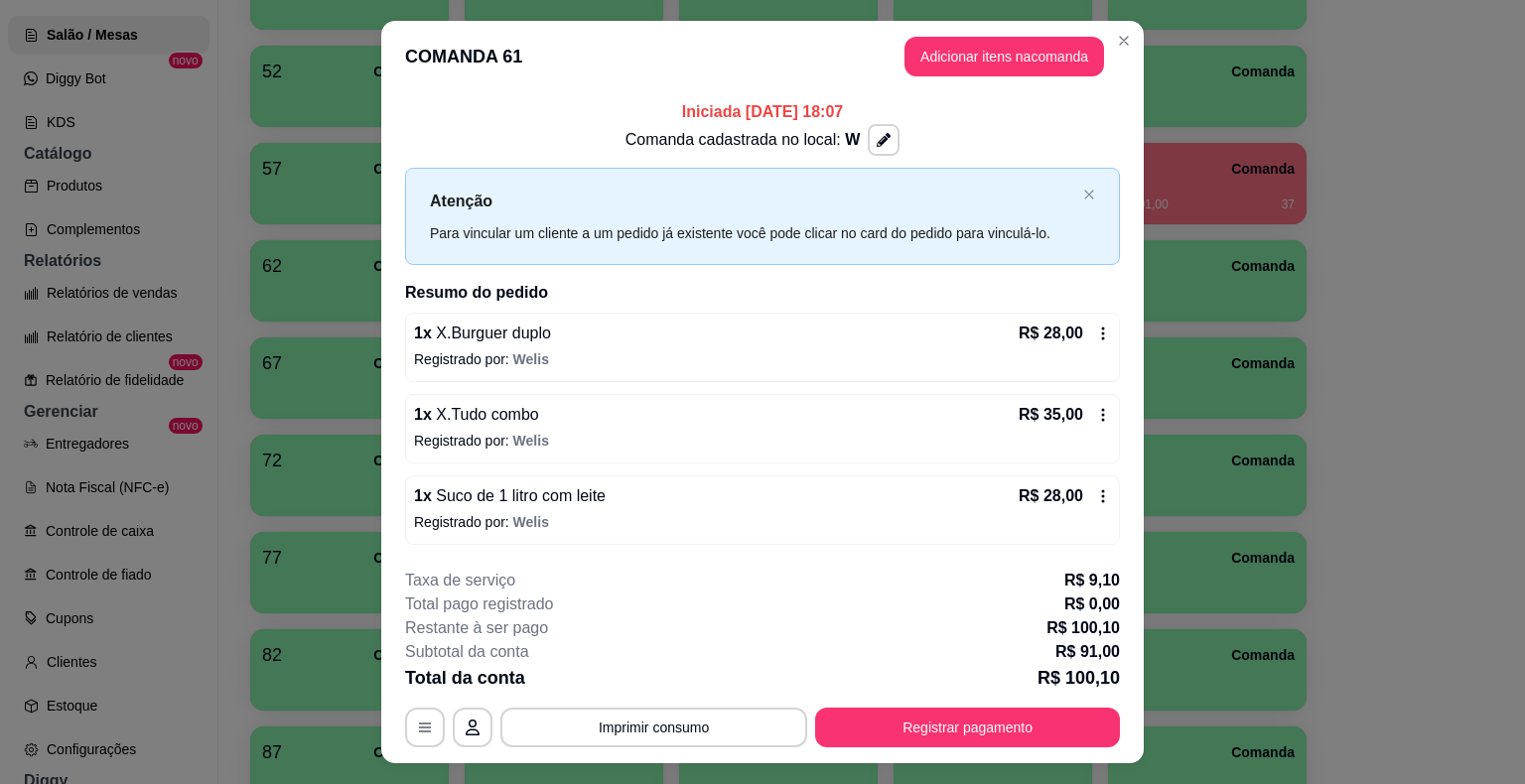 click 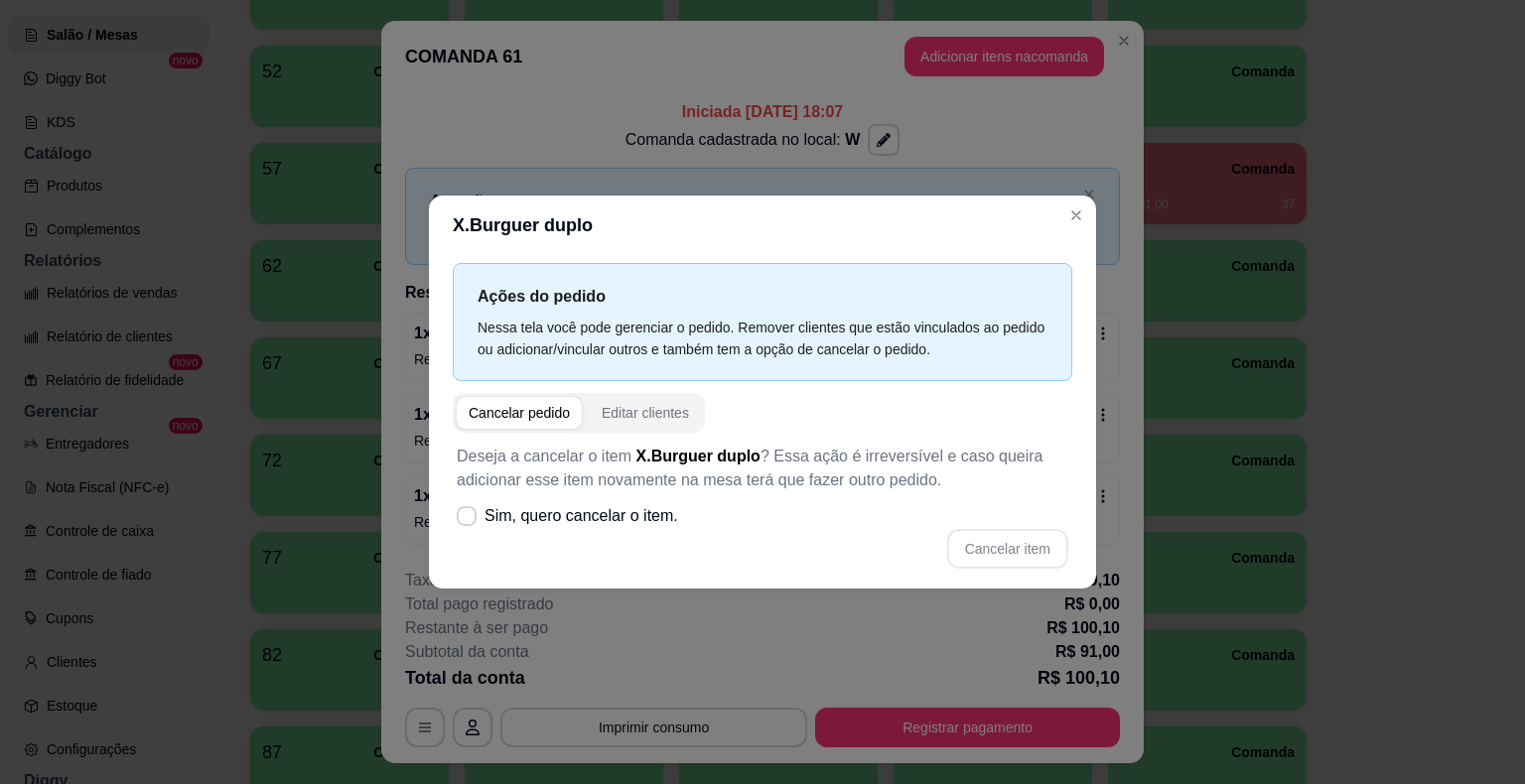 click 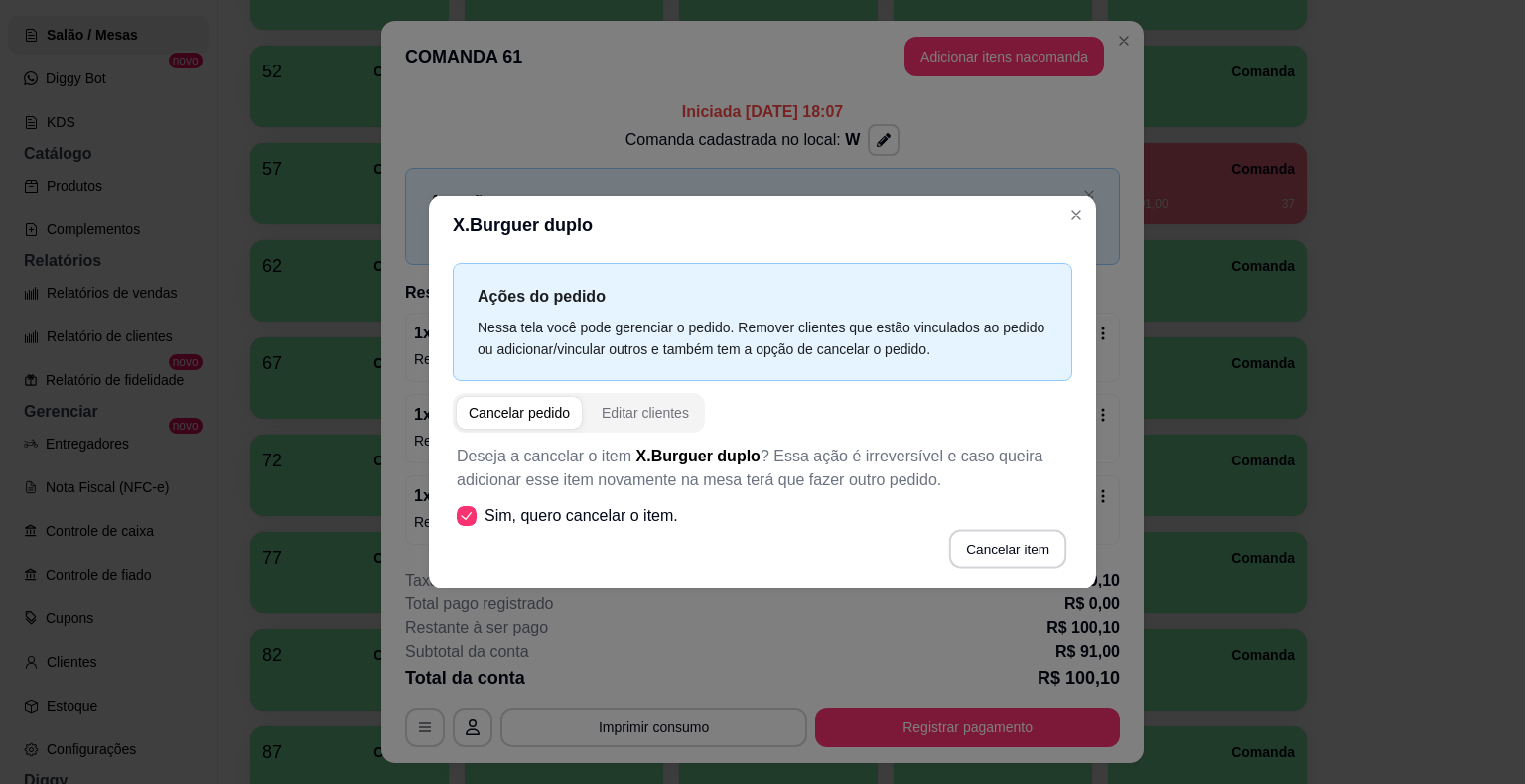 click on "Cancelar item" at bounding box center (1007, 549) 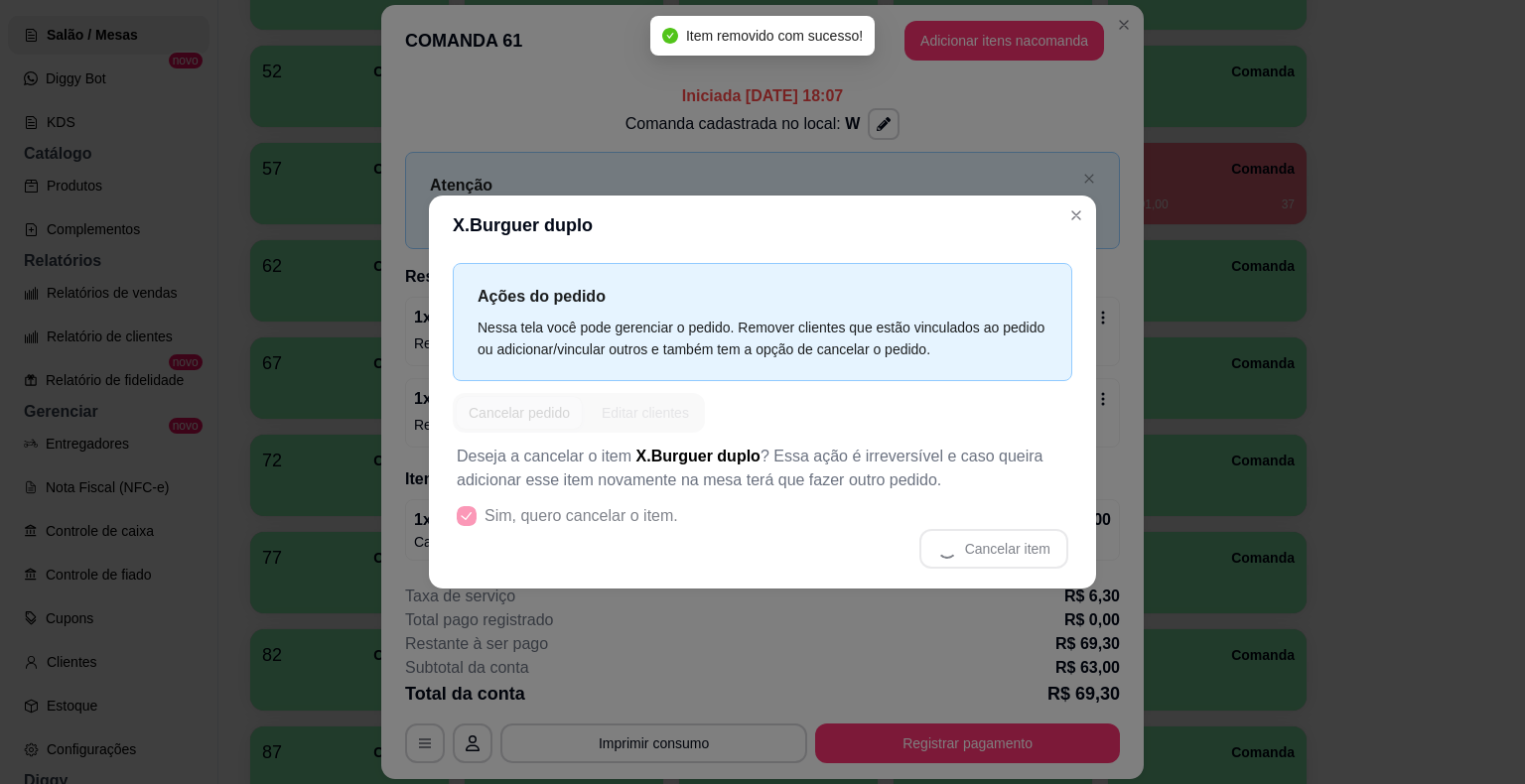 click on "Atenção Para vincular um cliente a um pedido já existente você pode clicar no card do pedido para vinculá-lo." at bounding box center [762, 199] 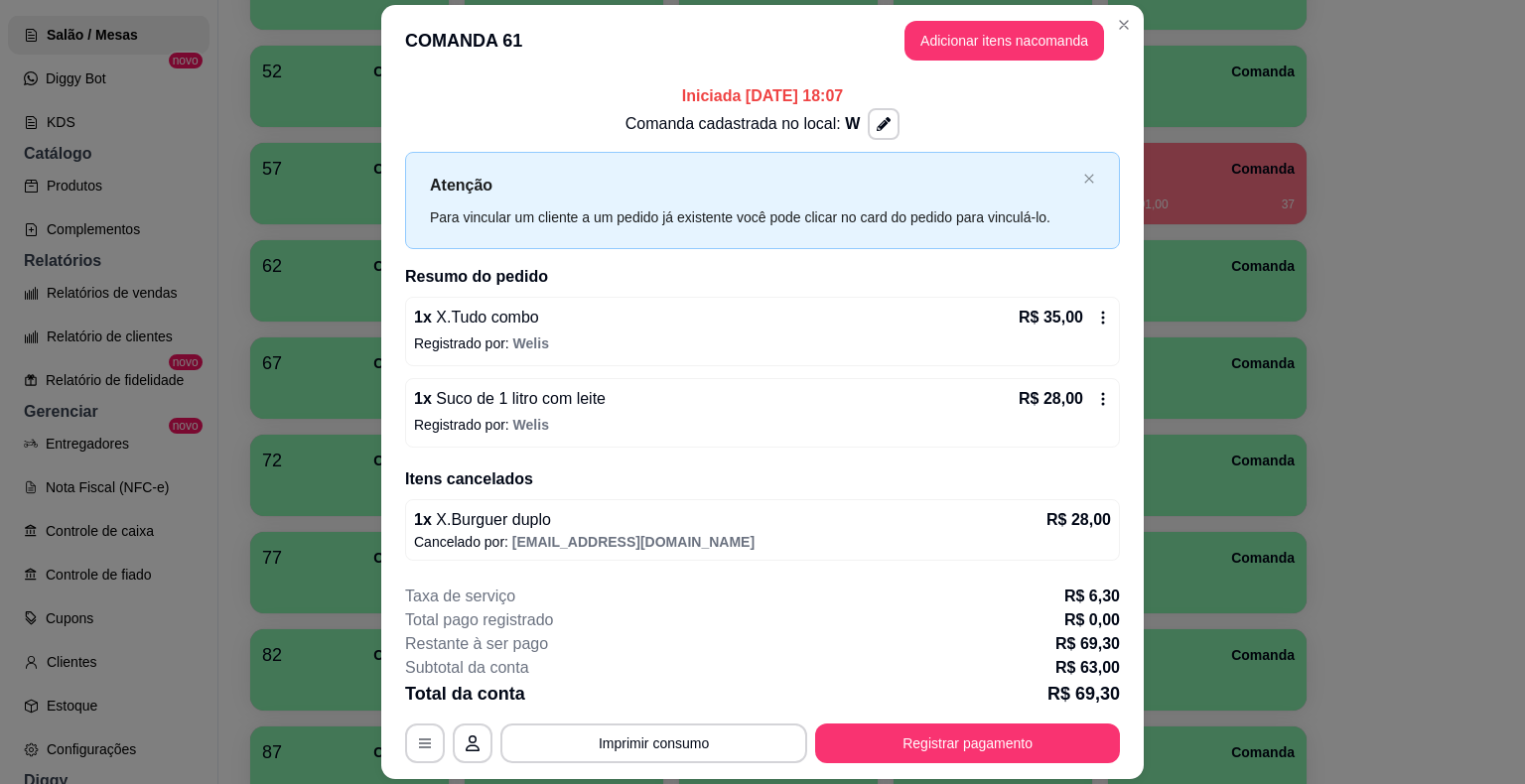 click on "1 x   X.Tudo combo  R$ 35,00 Registrado por:   Welis" at bounding box center [762, 331] 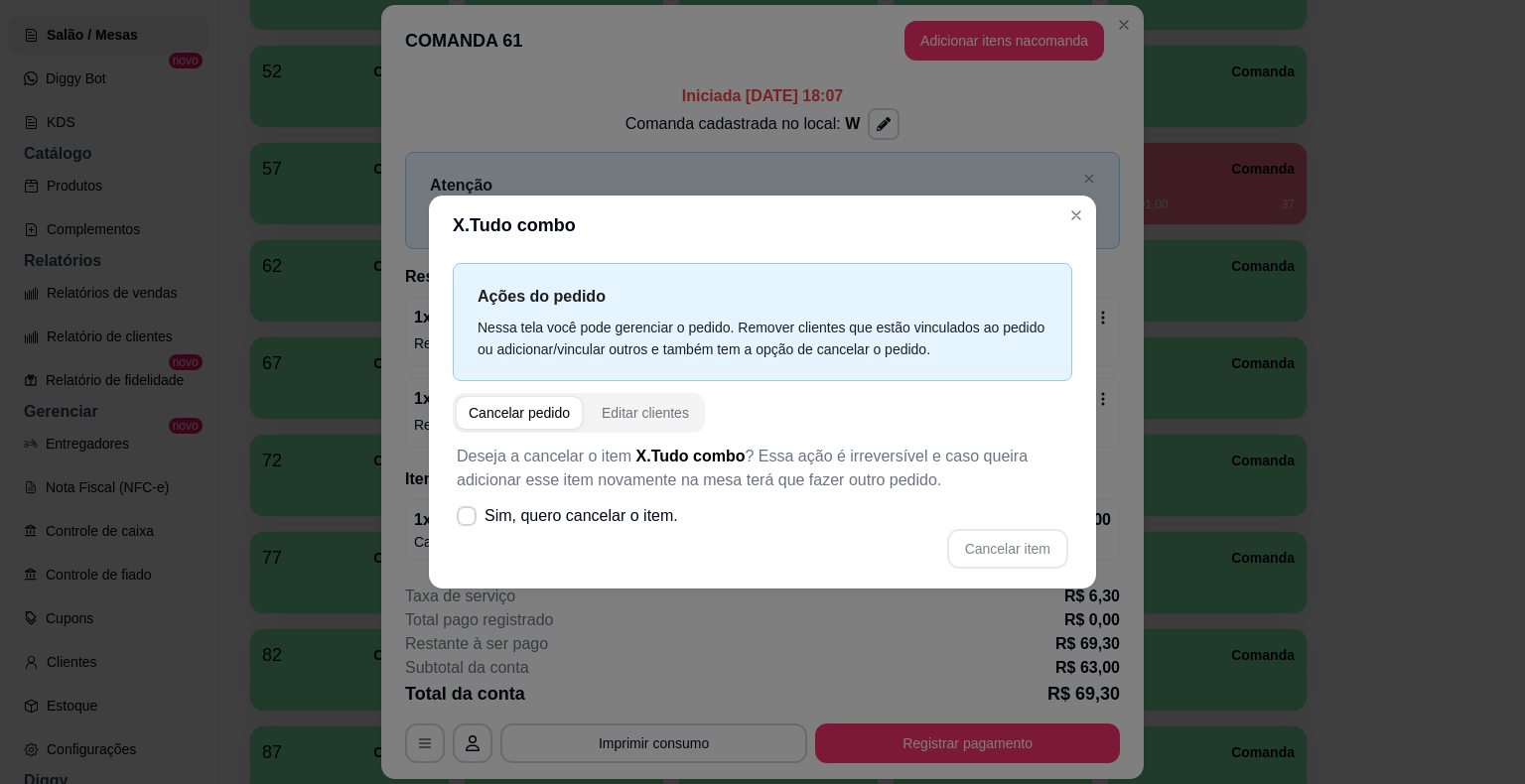 click on "Sim, quero cancelar o item." at bounding box center [567, 516] 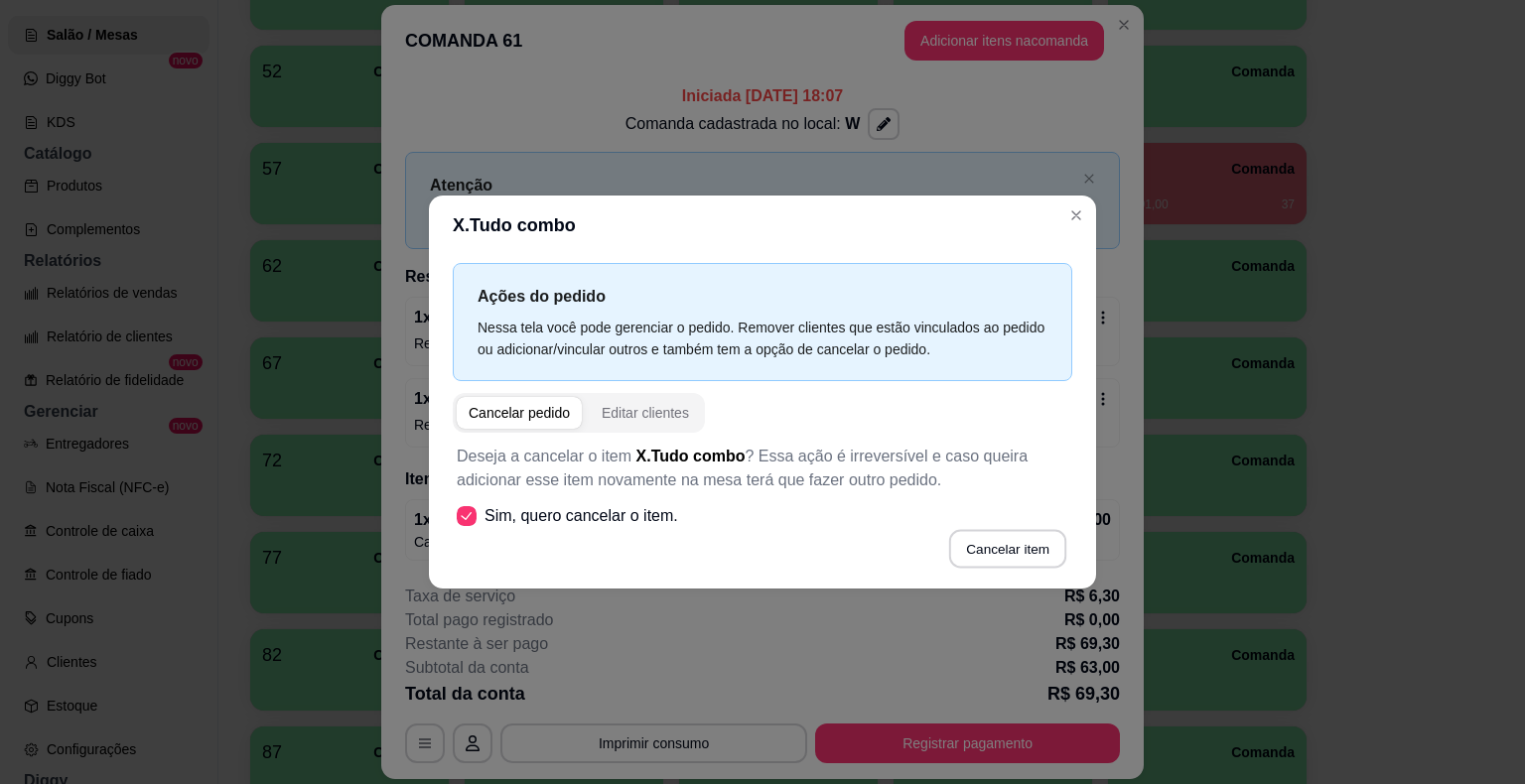 click on "Cancelar item" at bounding box center [1007, 549] 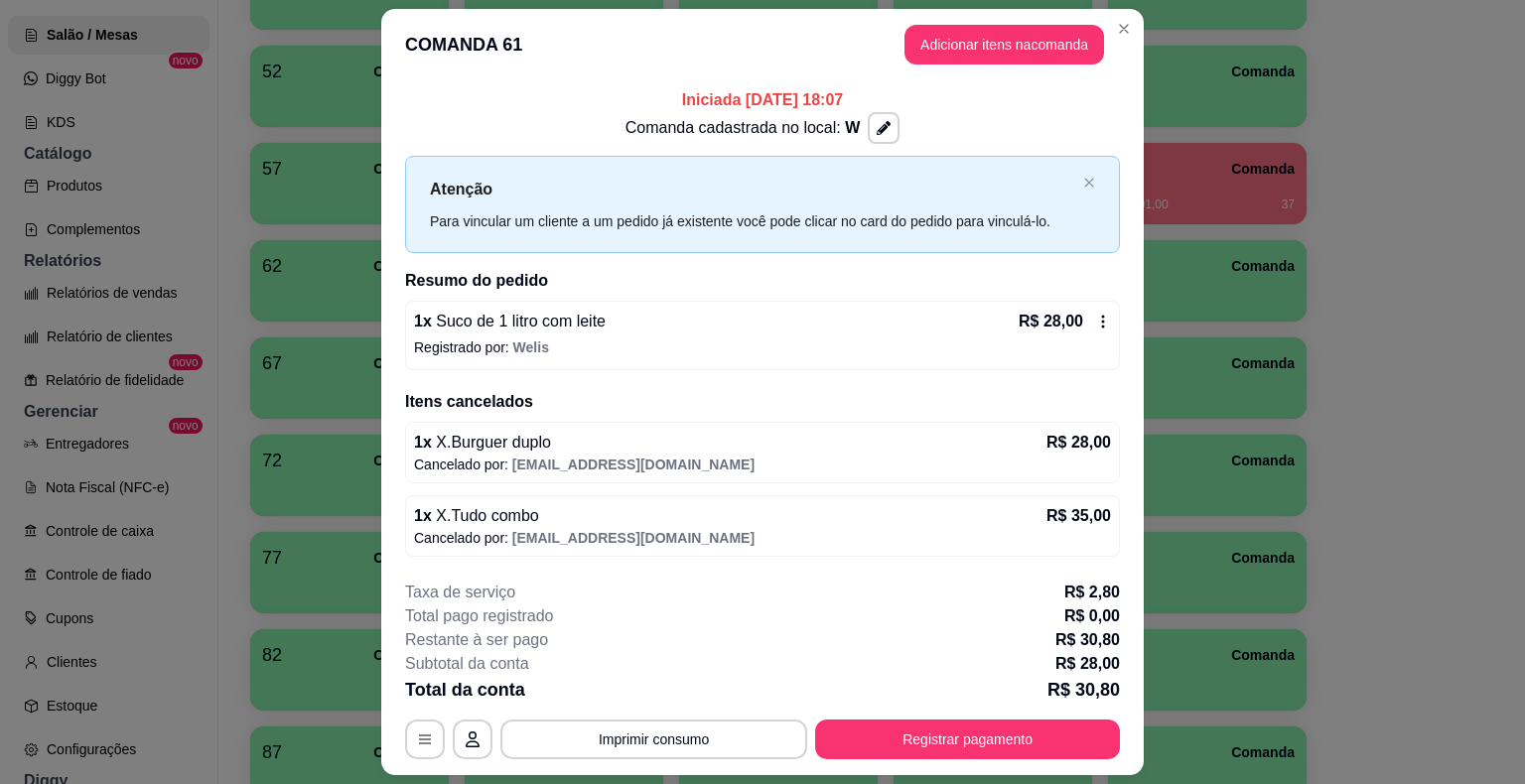 click 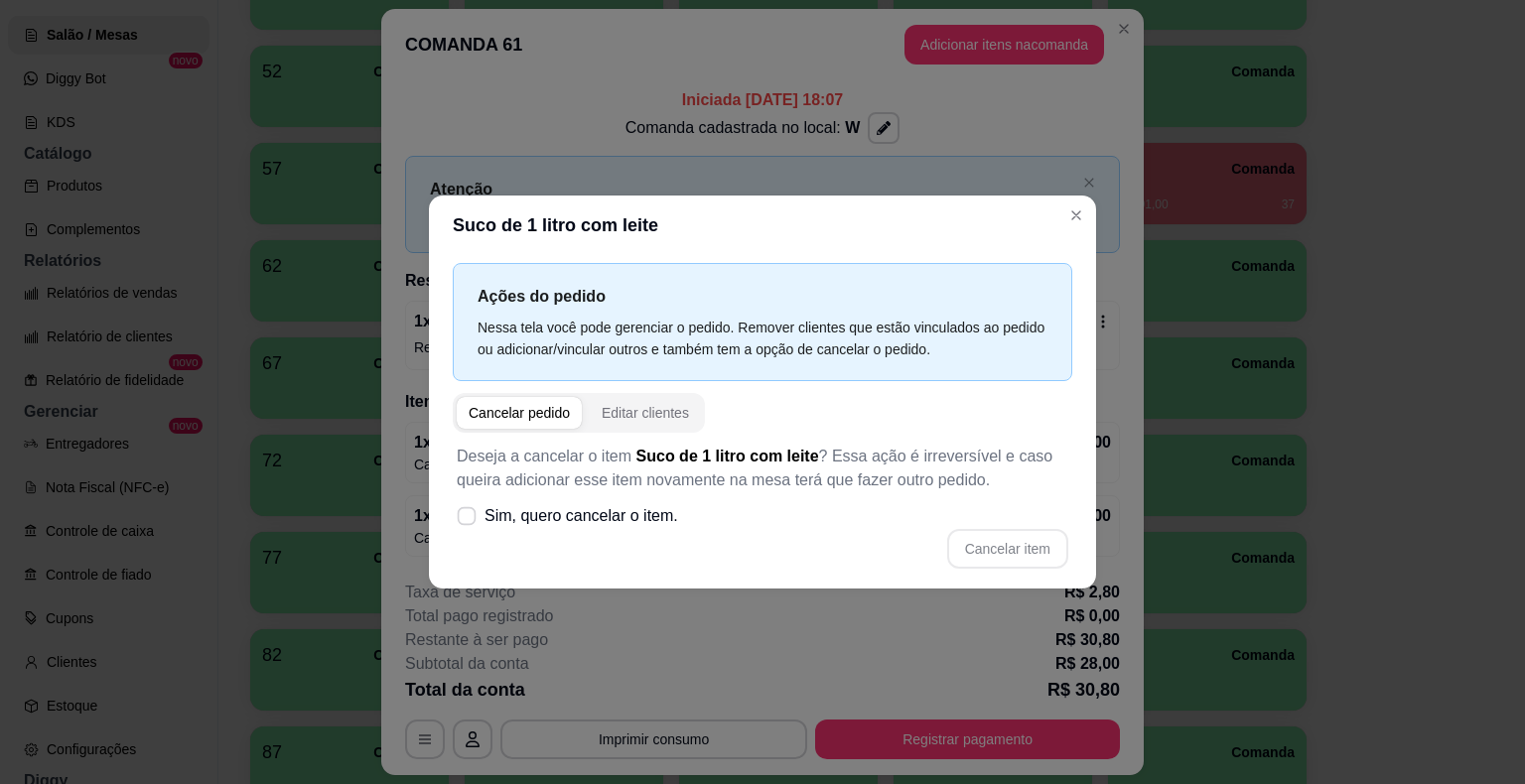 click on "Sim, quero cancelar o item." at bounding box center (581, 516) 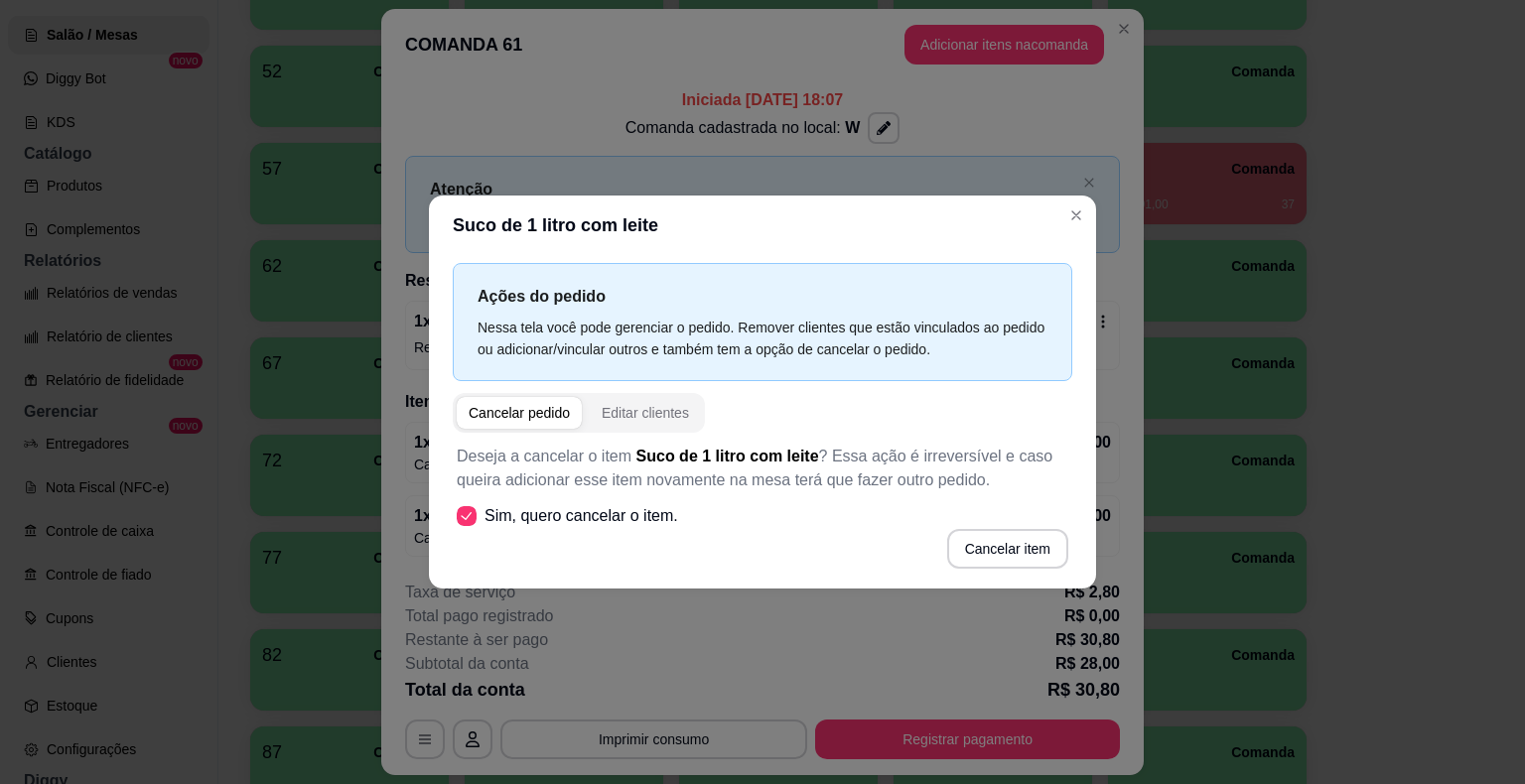click on "Cancelar item" at bounding box center (1008, 549) 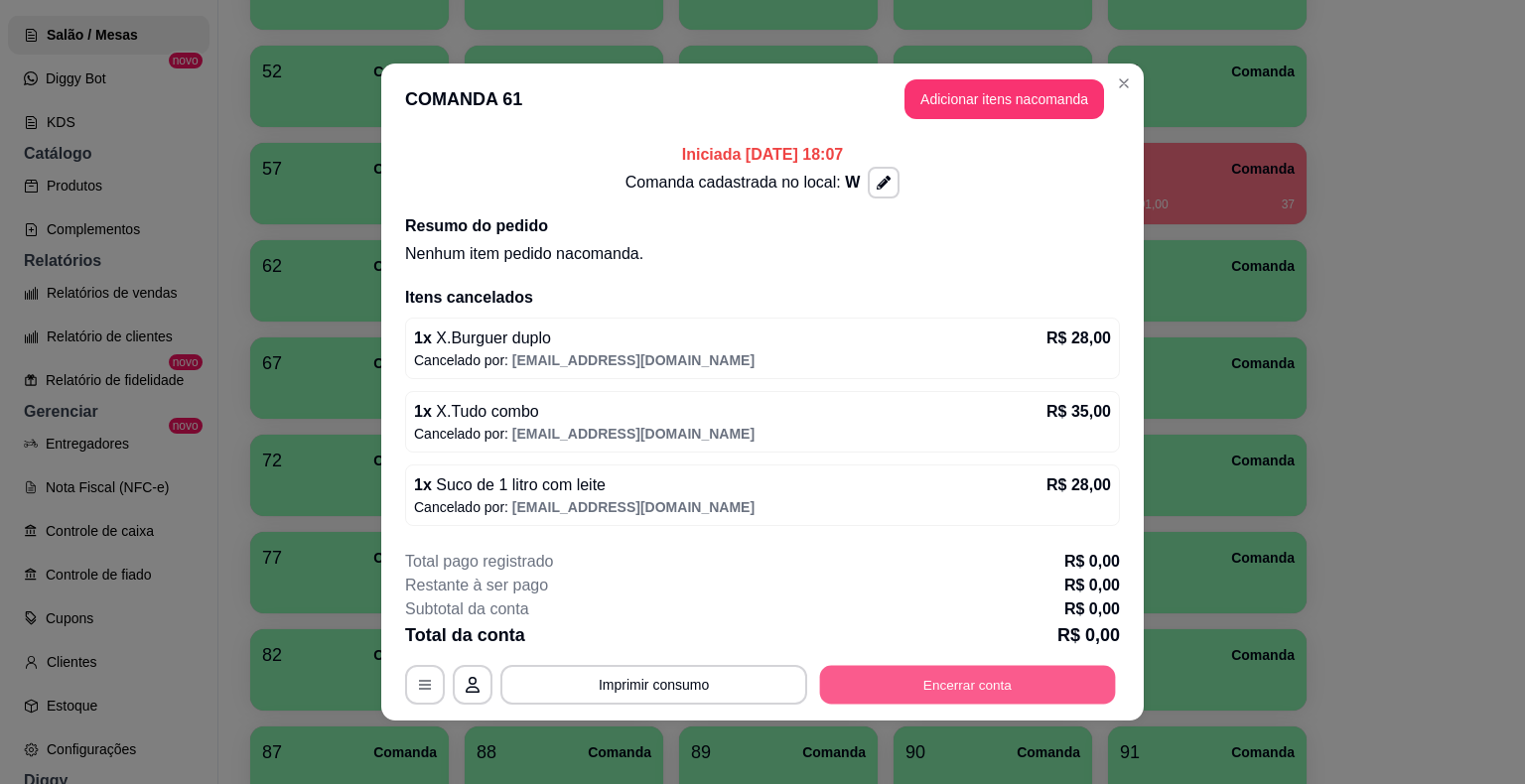 click on "Encerrar conta" at bounding box center [968, 685] 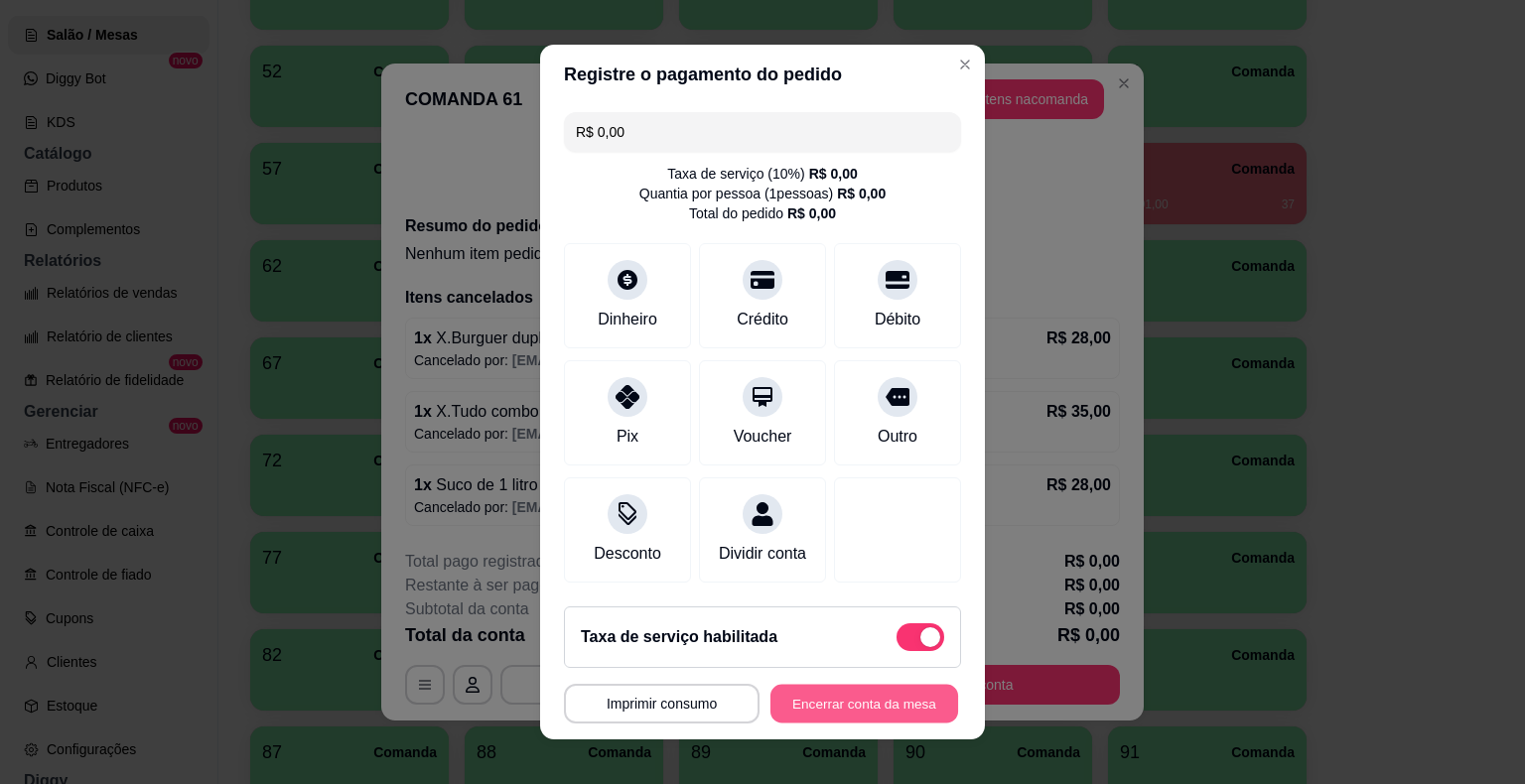 click on "Encerrar conta da mesa" at bounding box center [864, 704] 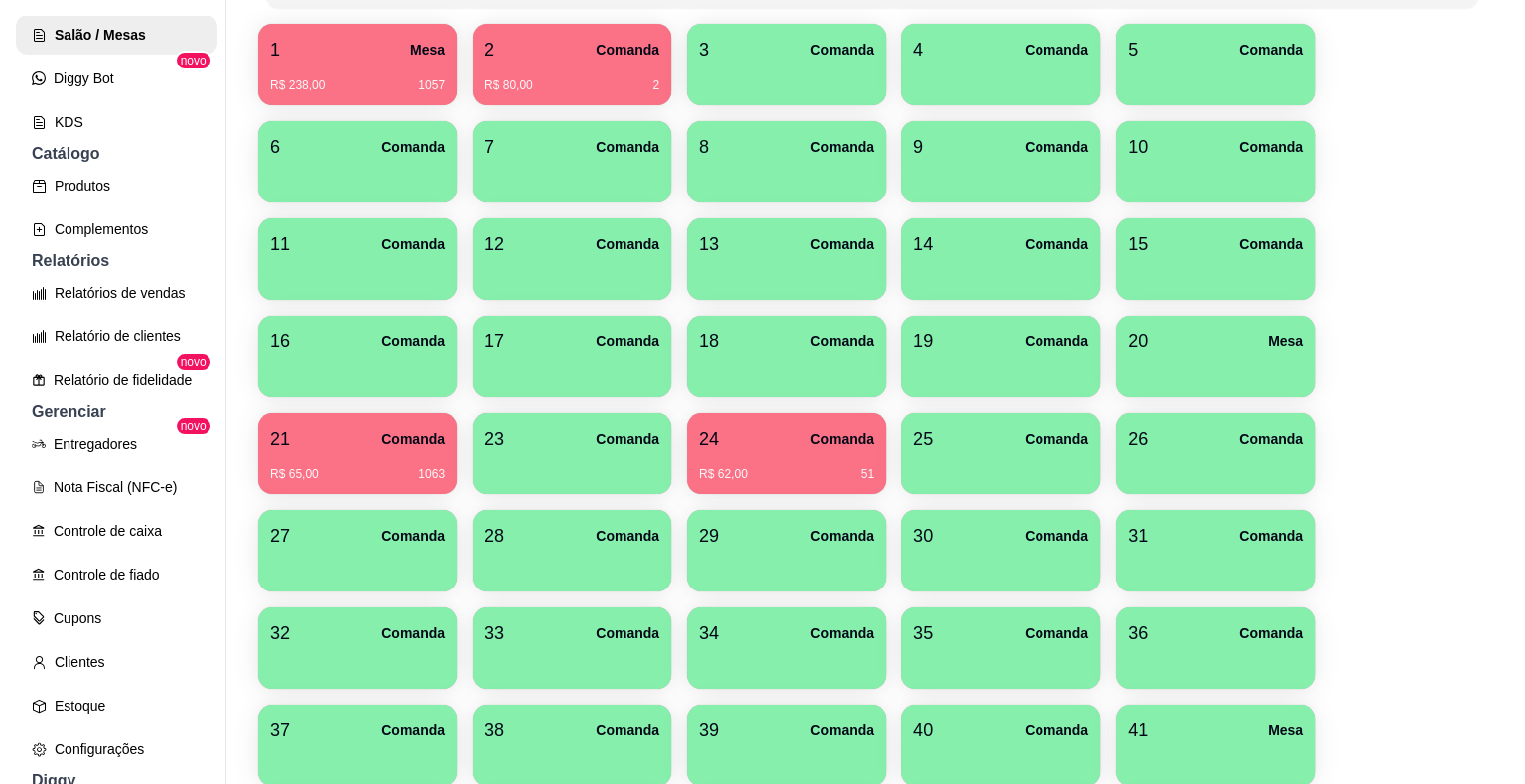 scroll, scrollTop: 0, scrollLeft: 0, axis: both 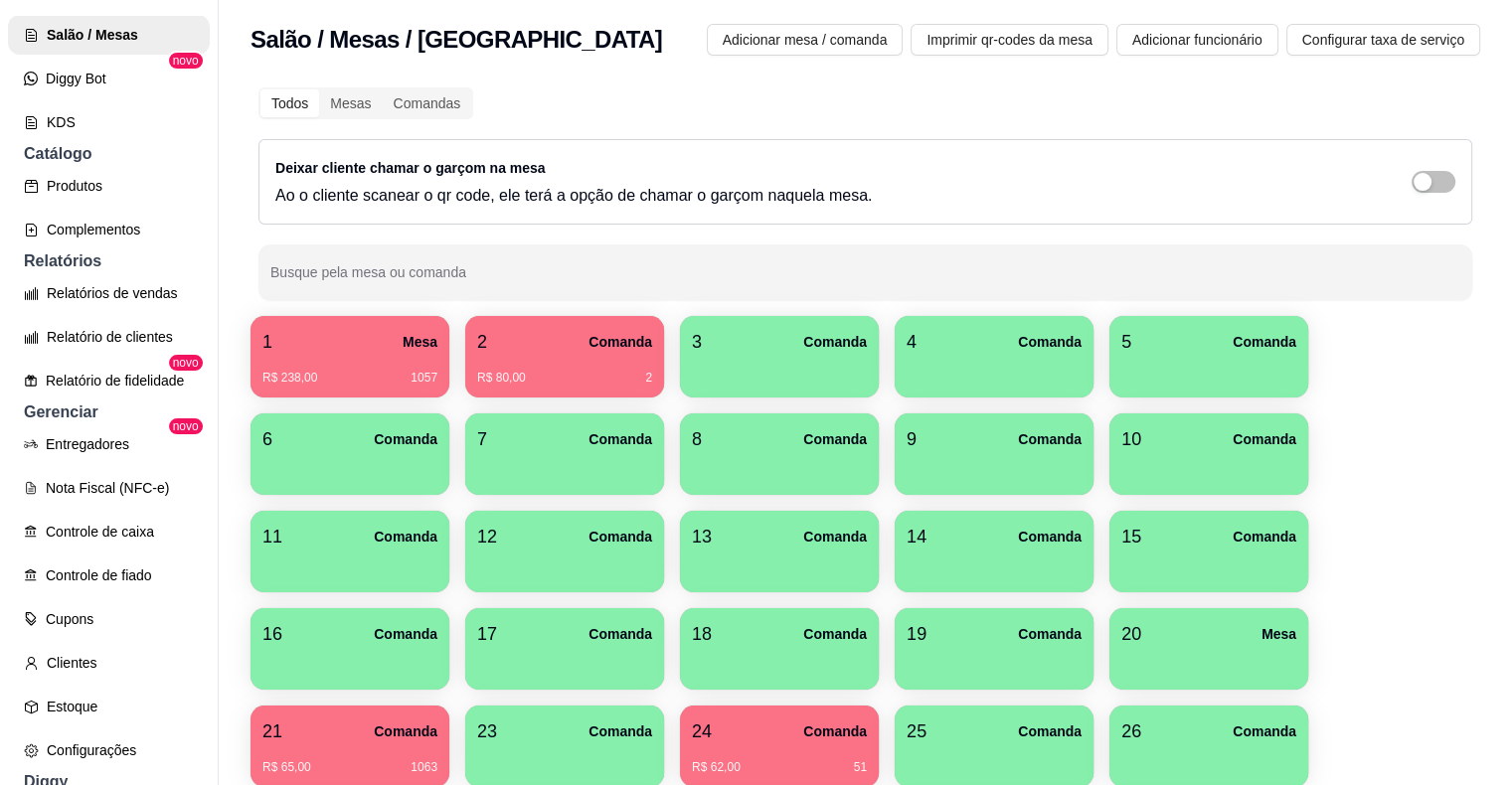 click on "1 Mesa" at bounding box center (350, 342) 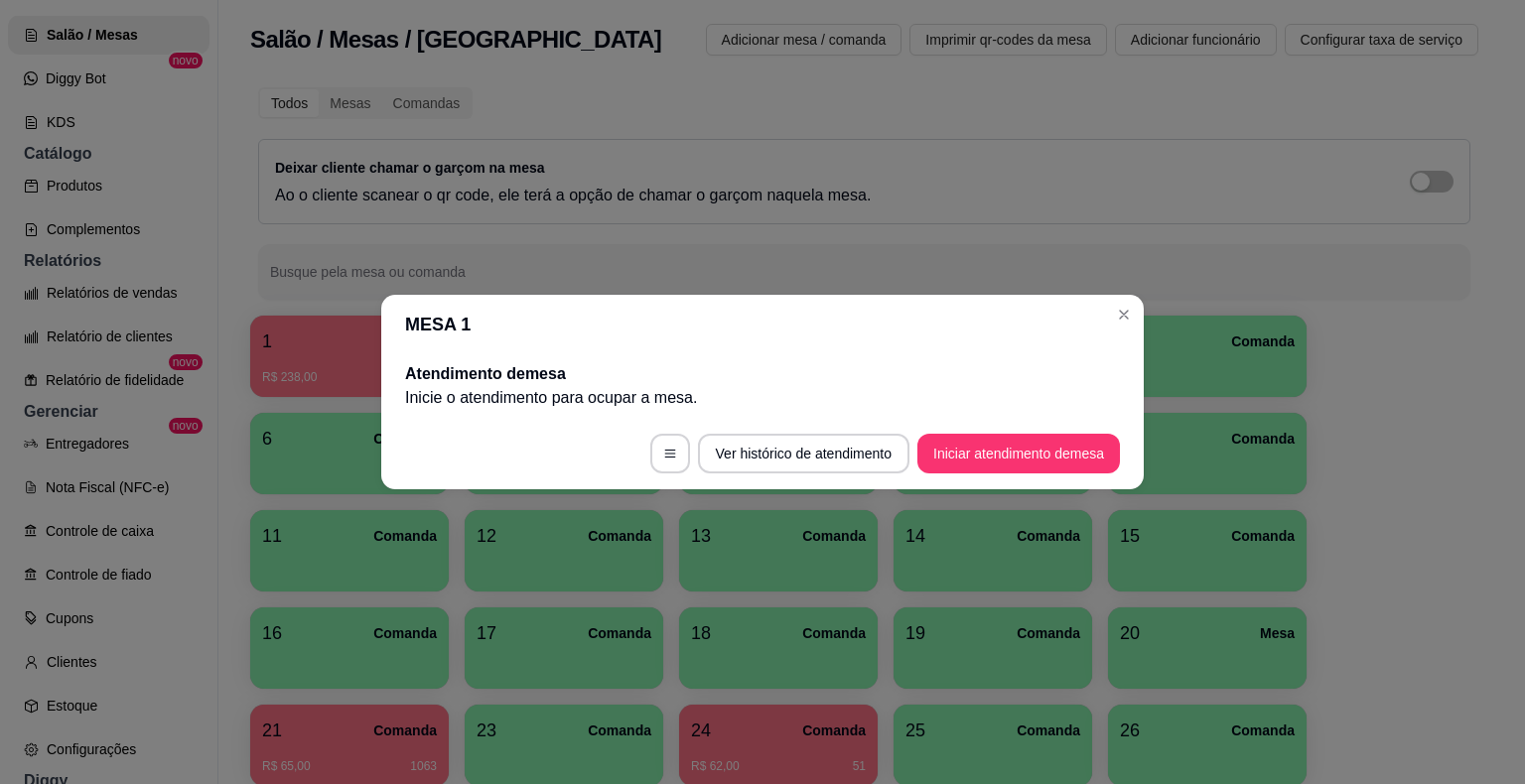 click on "MESA 1" at bounding box center [762, 325] 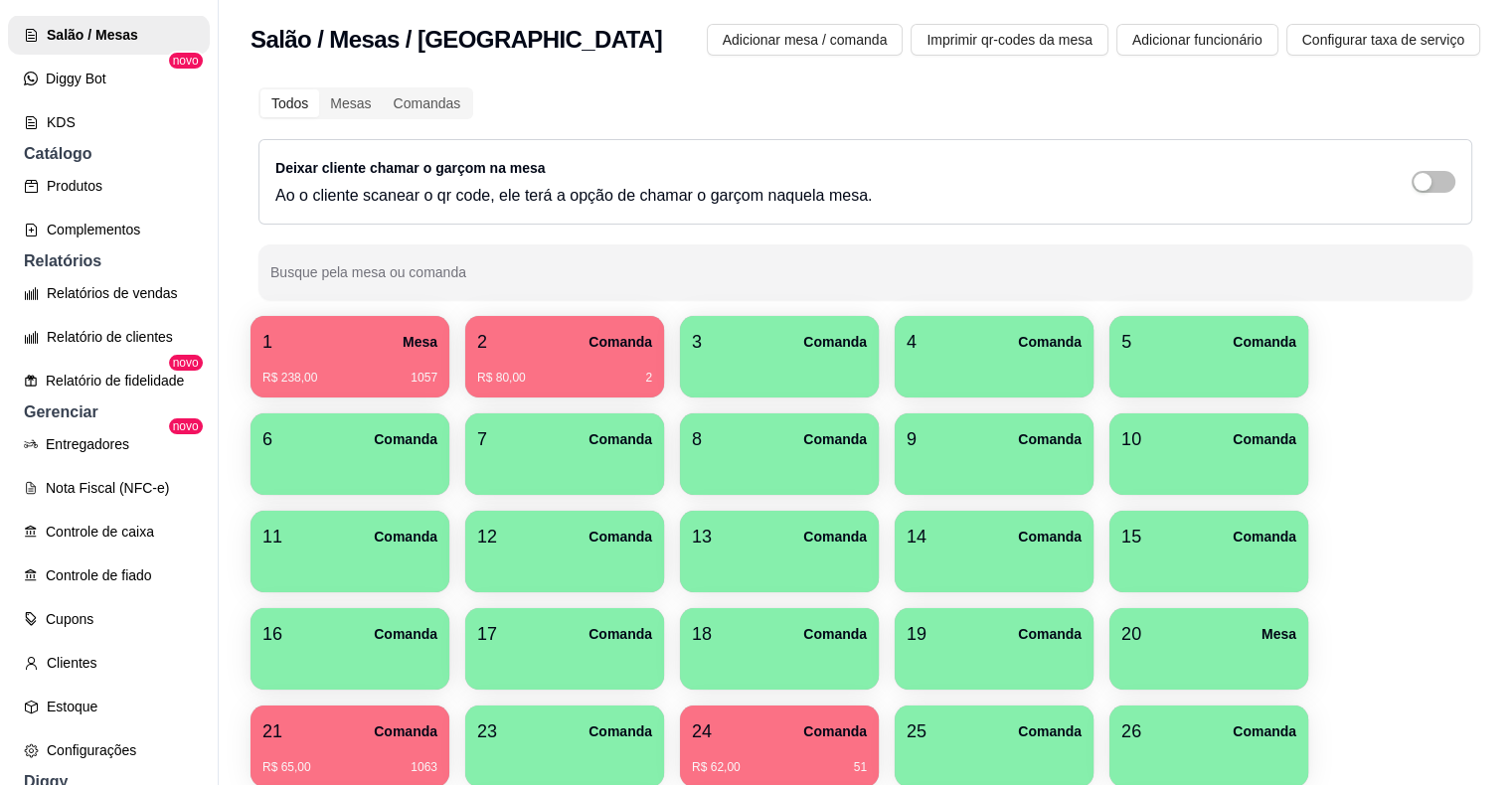 click on "2 Comanda" at bounding box center [565, 342] 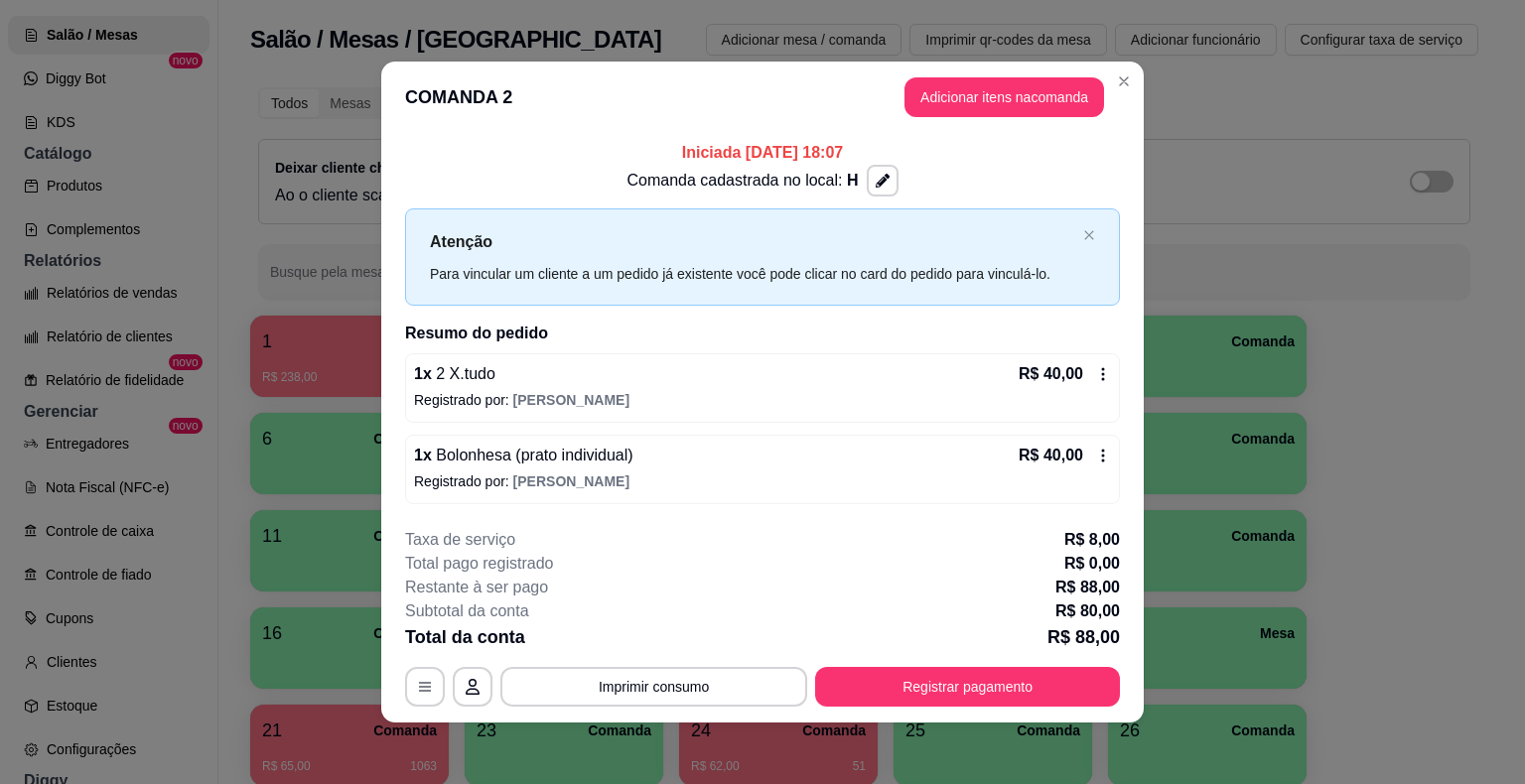 click 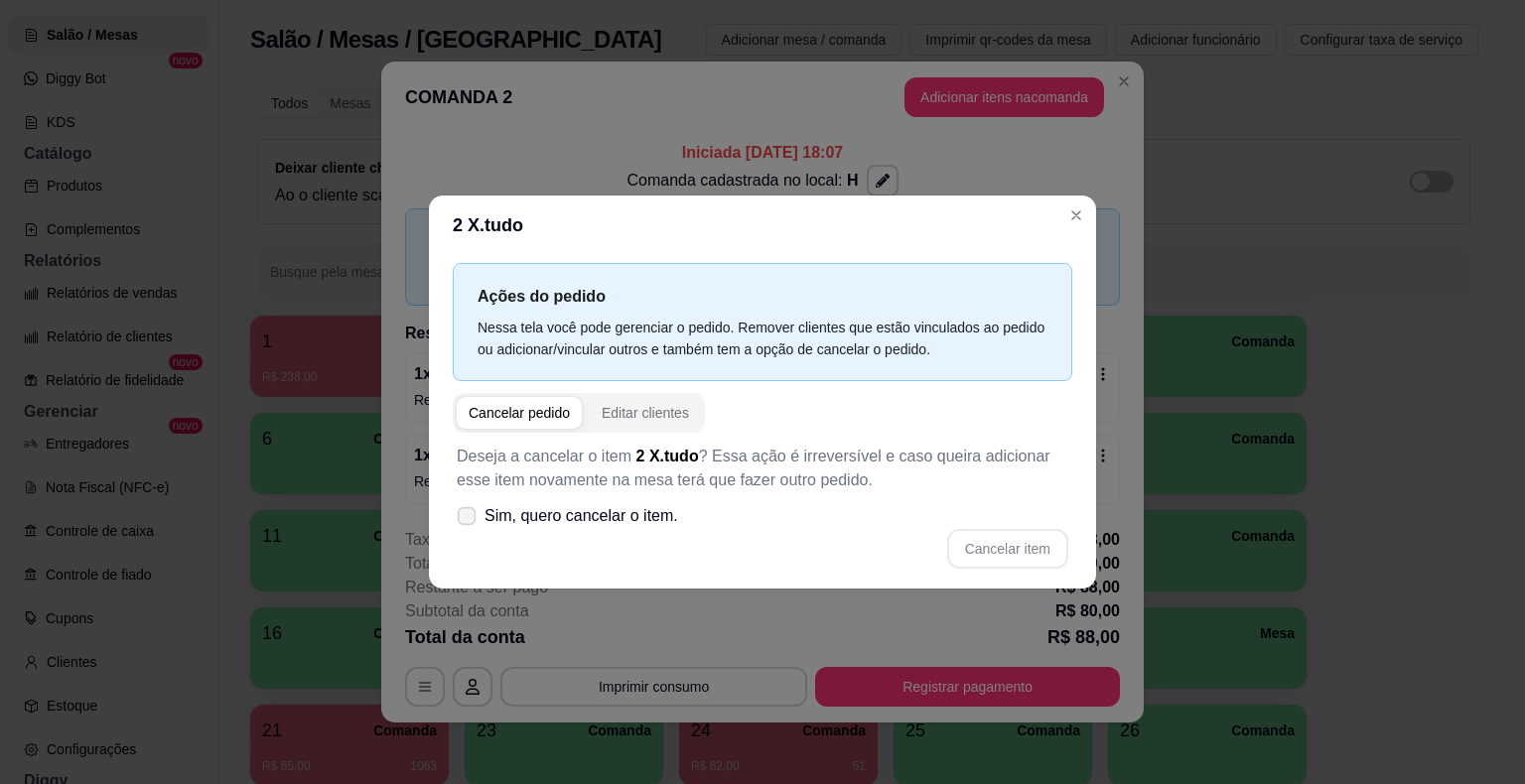 click on "Sim, quero cancelar o item." at bounding box center [567, 516] 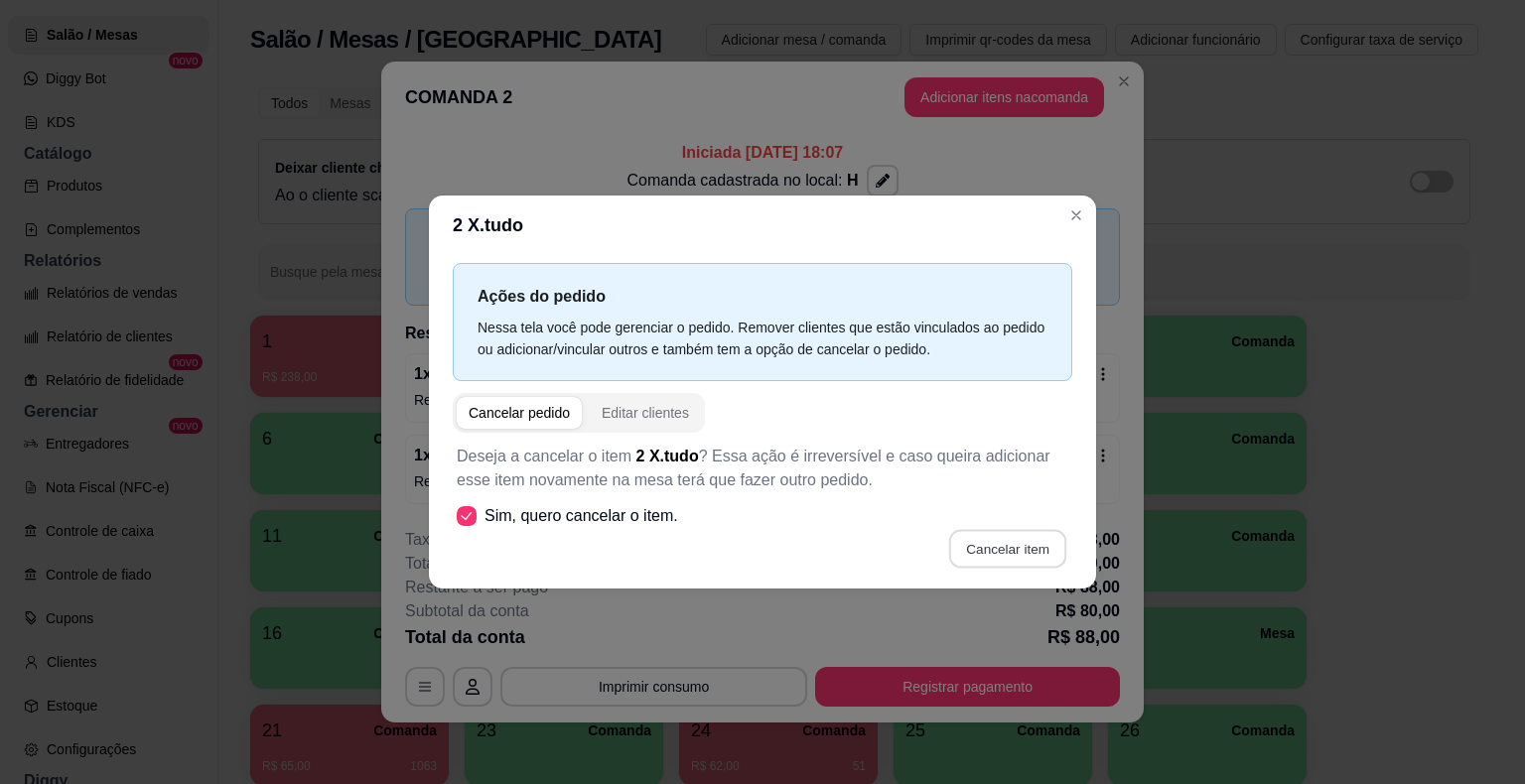 click on "Cancelar item" at bounding box center [1007, 549] 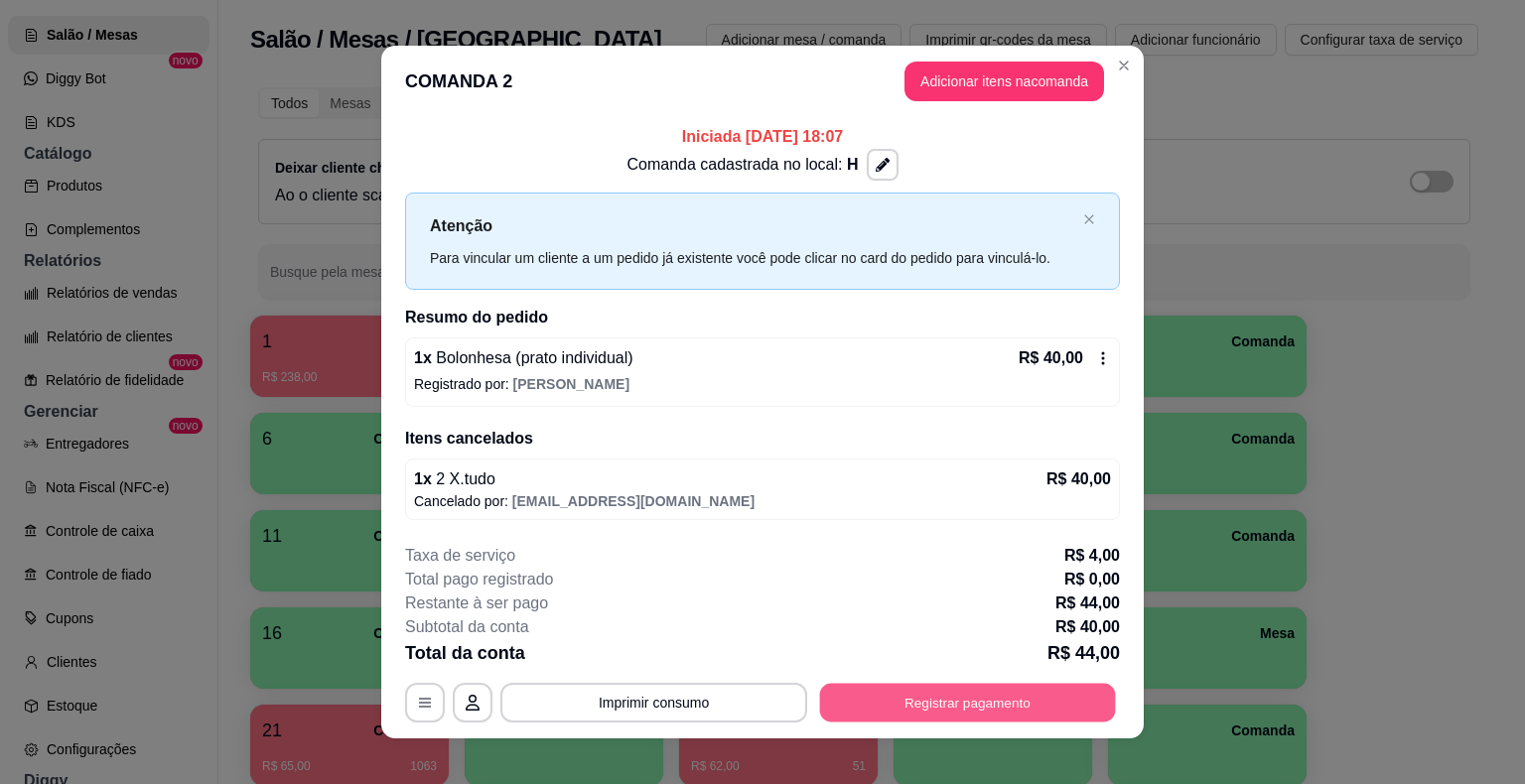 click on "Registrar pagamento" at bounding box center (968, 702) 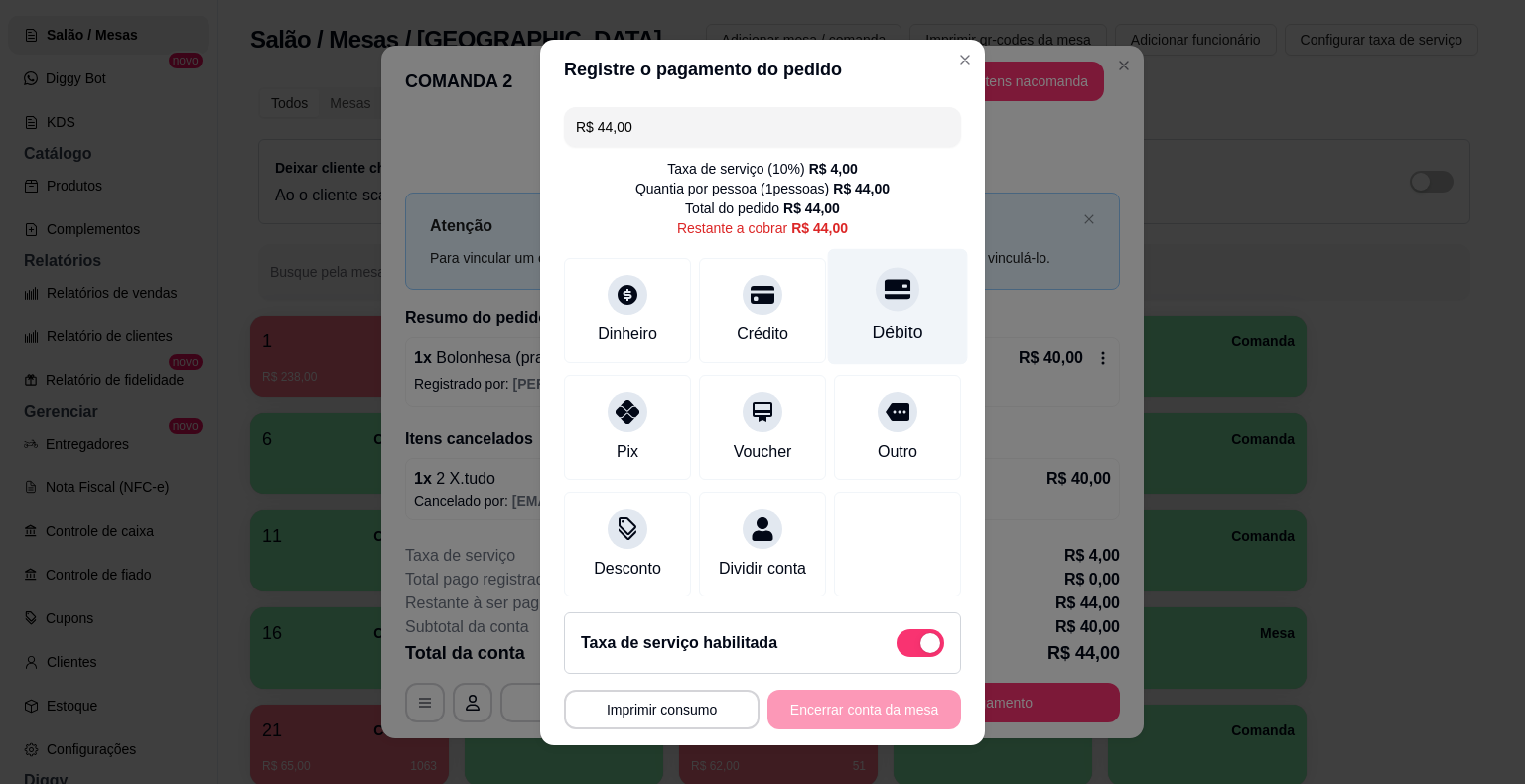 click on "Débito" at bounding box center [898, 306] 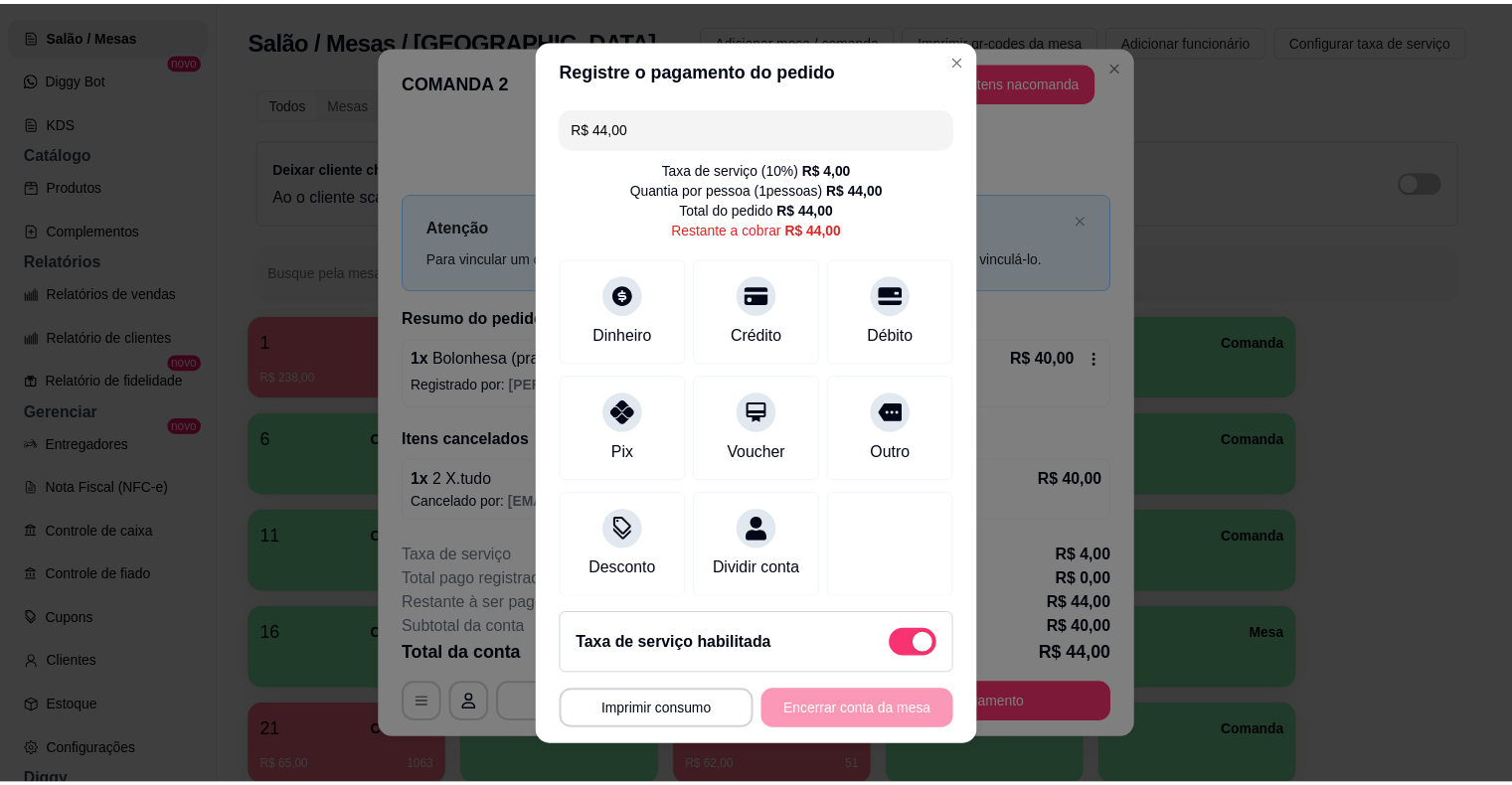 scroll, scrollTop: 30, scrollLeft: 0, axis: vertical 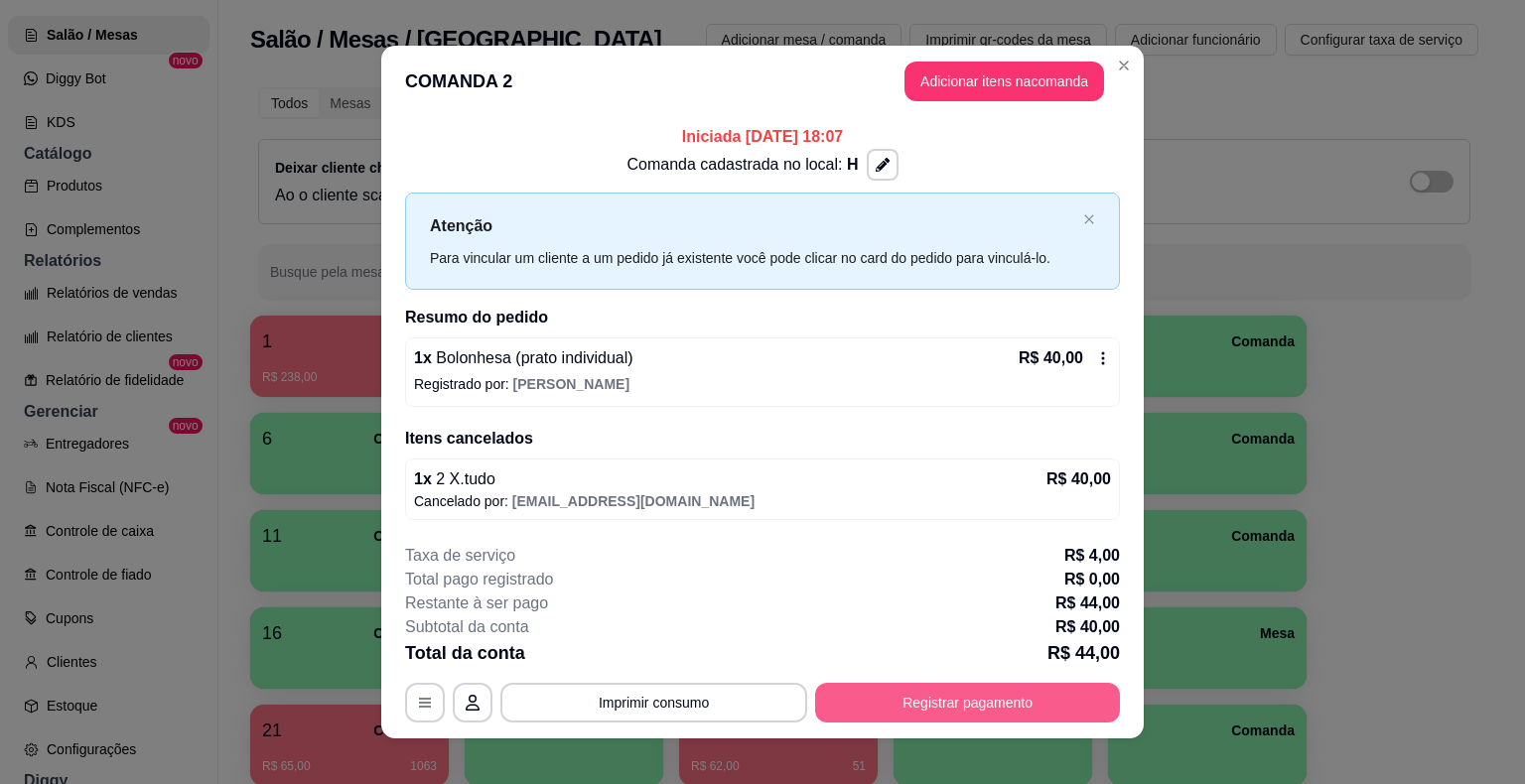 click on "Registrar pagamento" at bounding box center (967, 703) 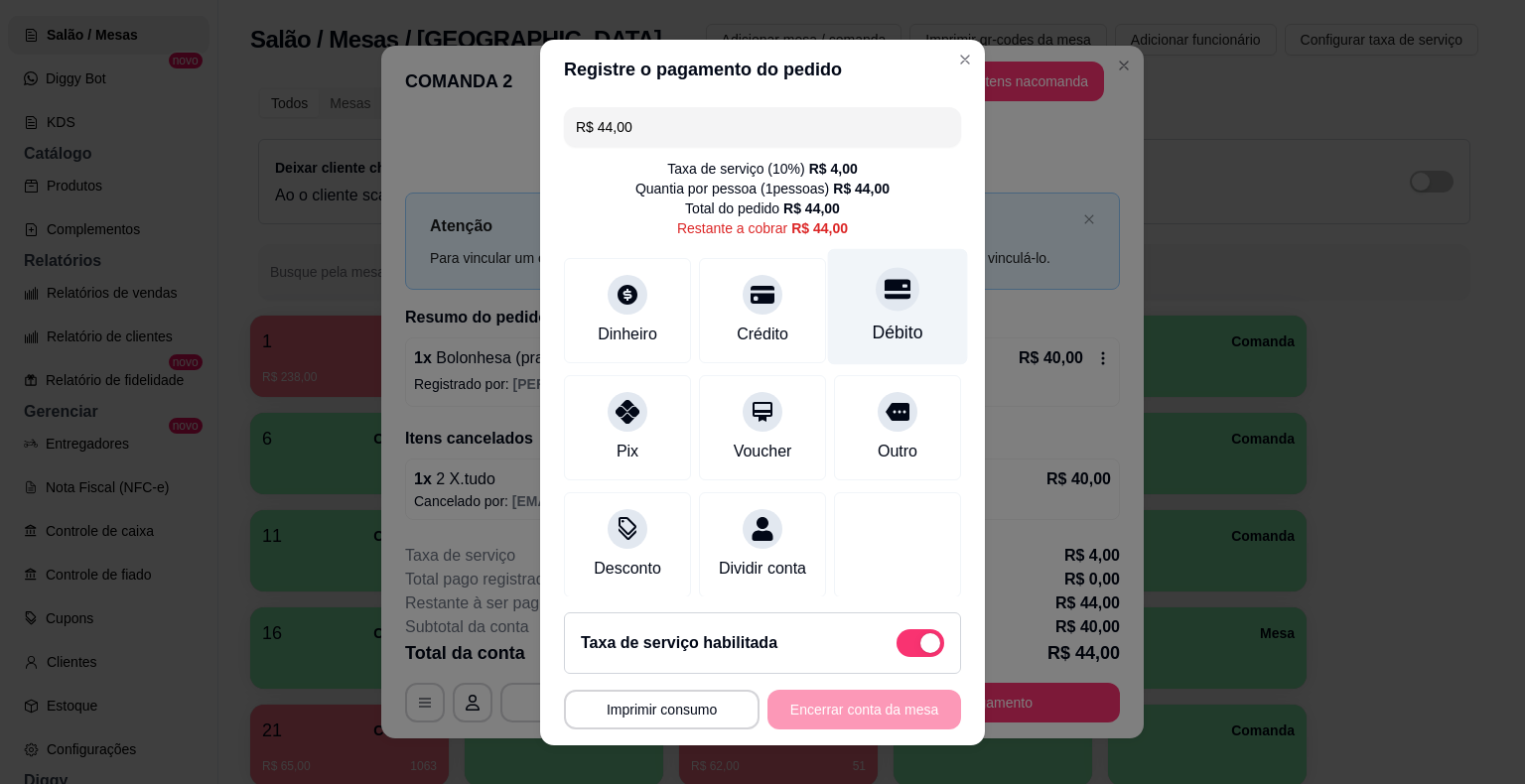 click on "Débito" at bounding box center (898, 306) 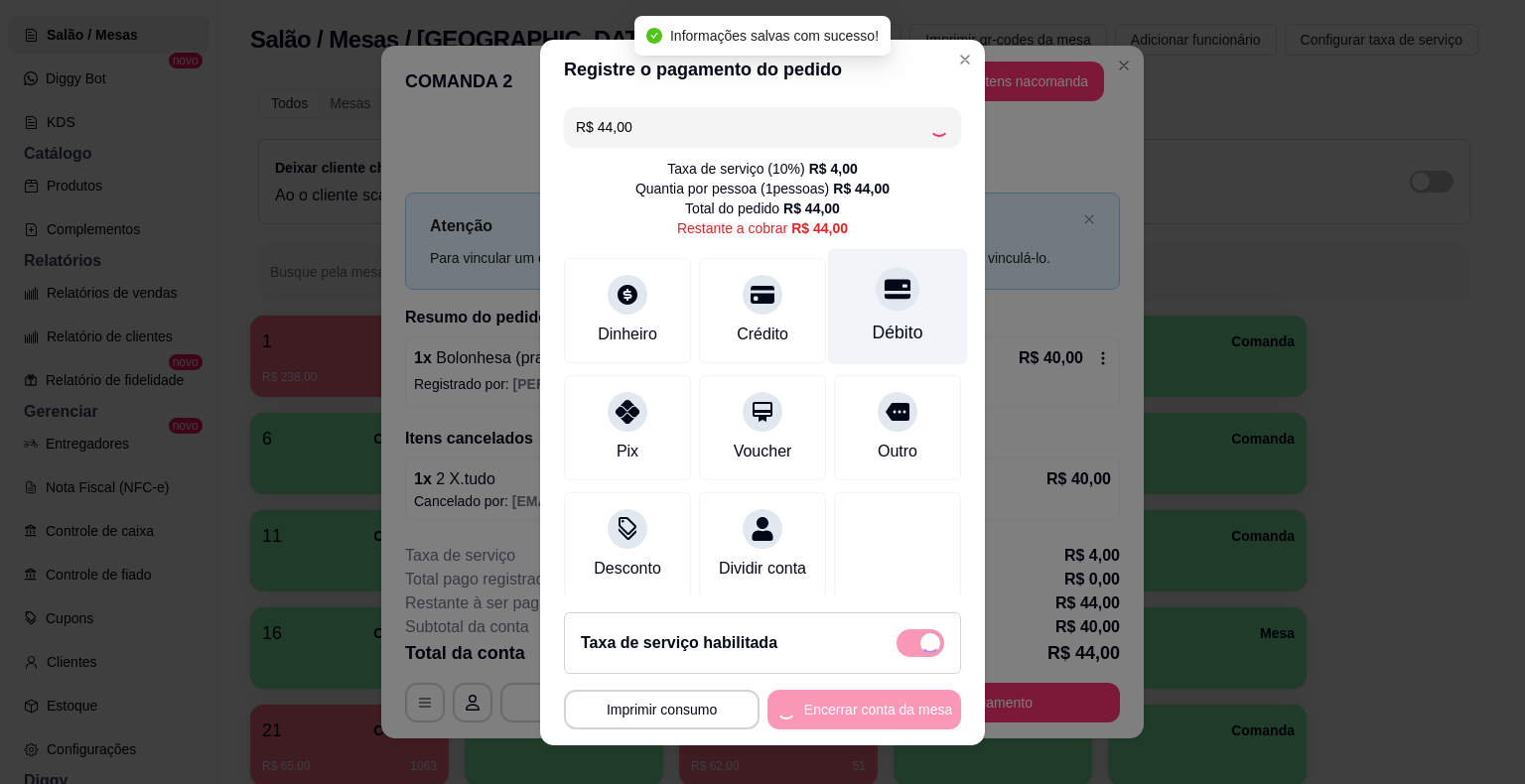 type on "R$ 0,00" 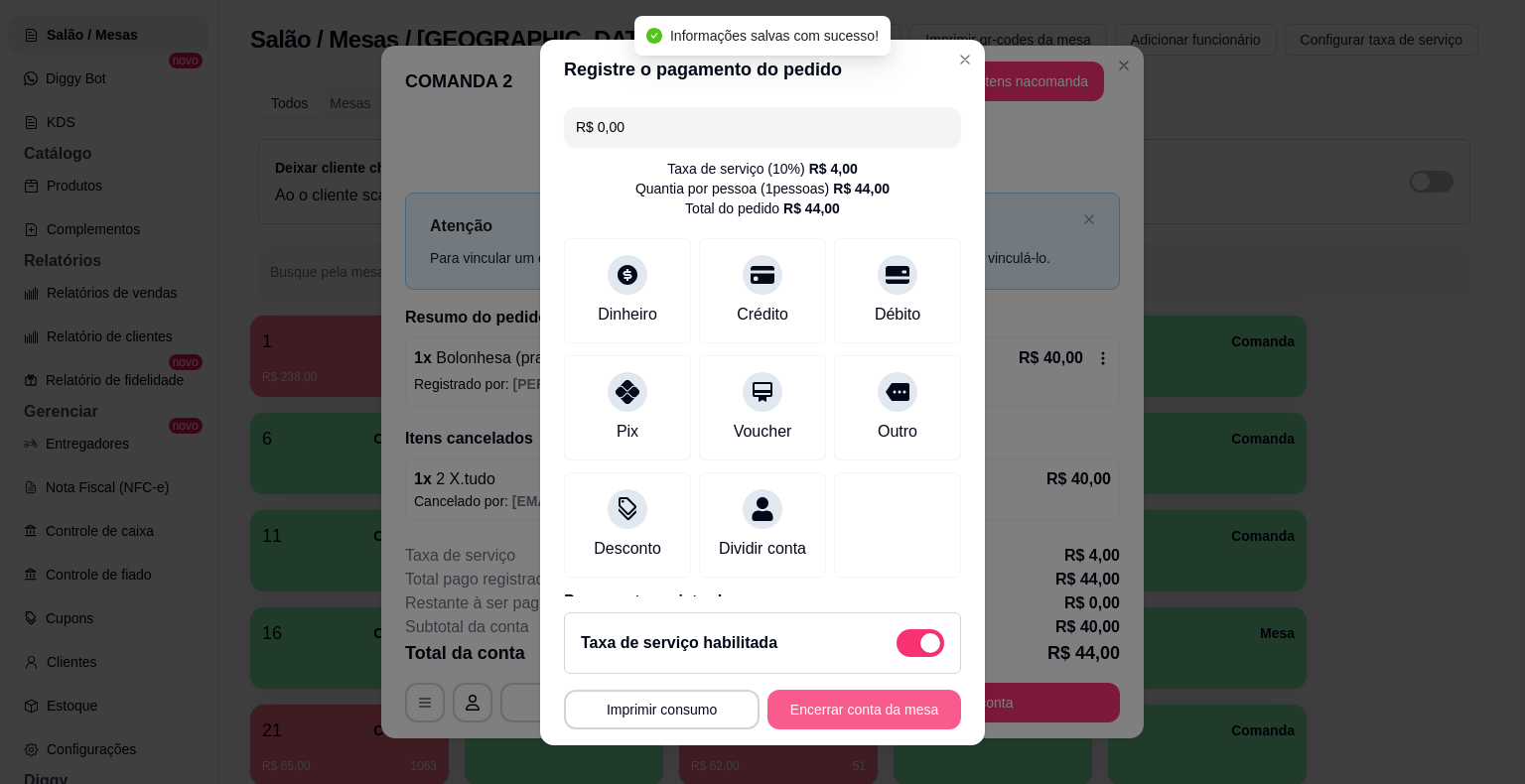 click on "Encerrar conta da mesa" at bounding box center [864, 710] 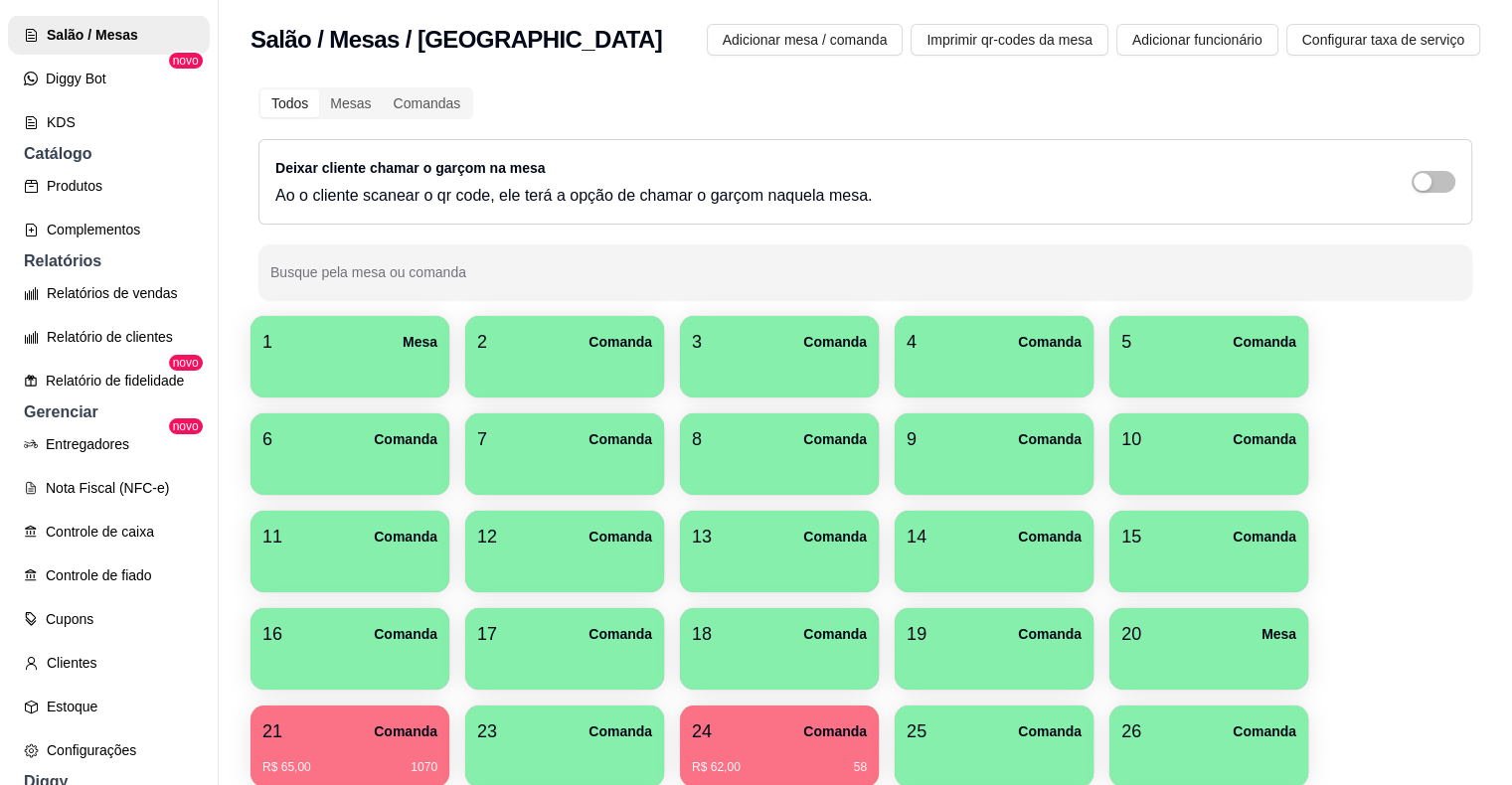 click at bounding box center (350, 371) 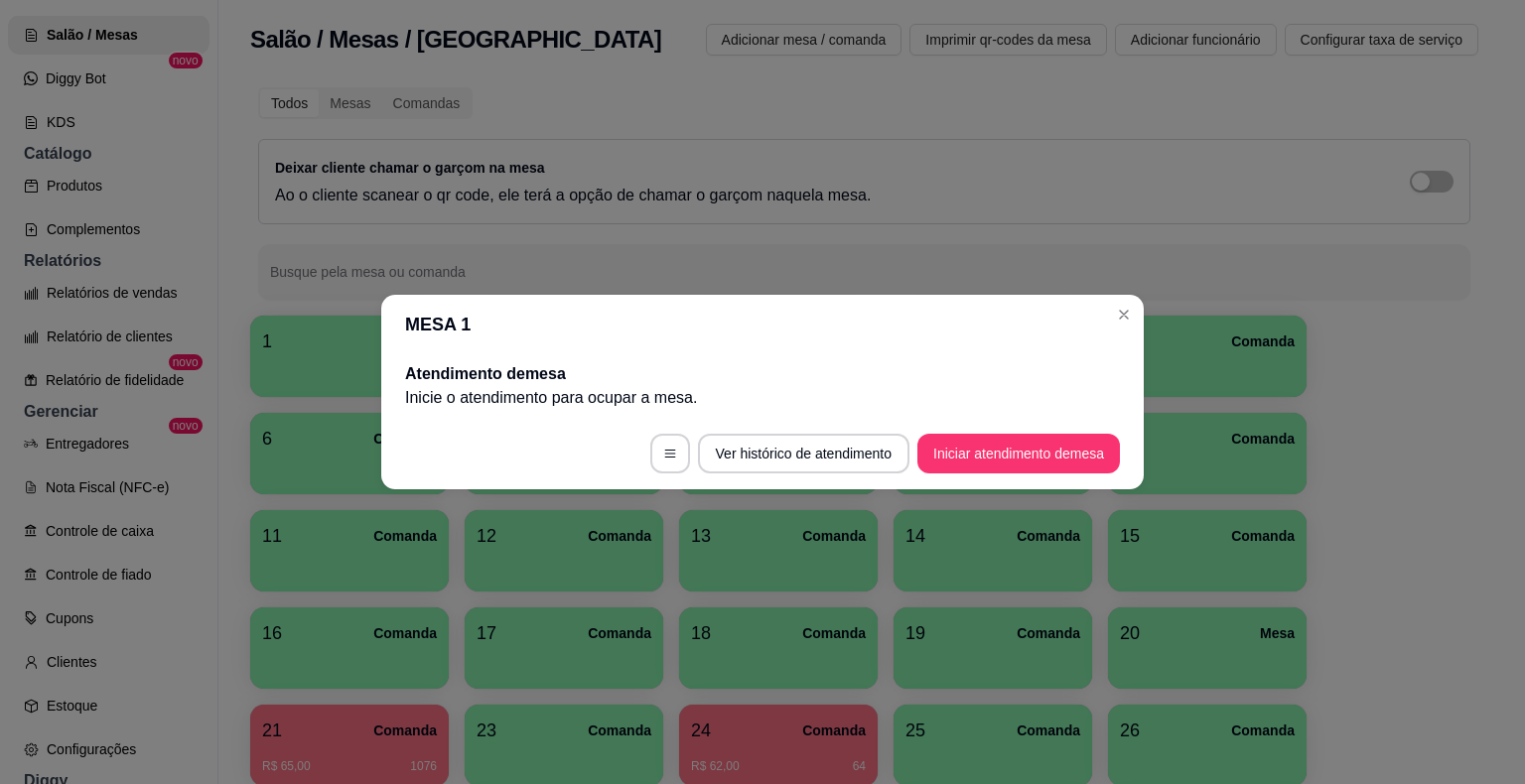 click at bounding box center [1124, 315] 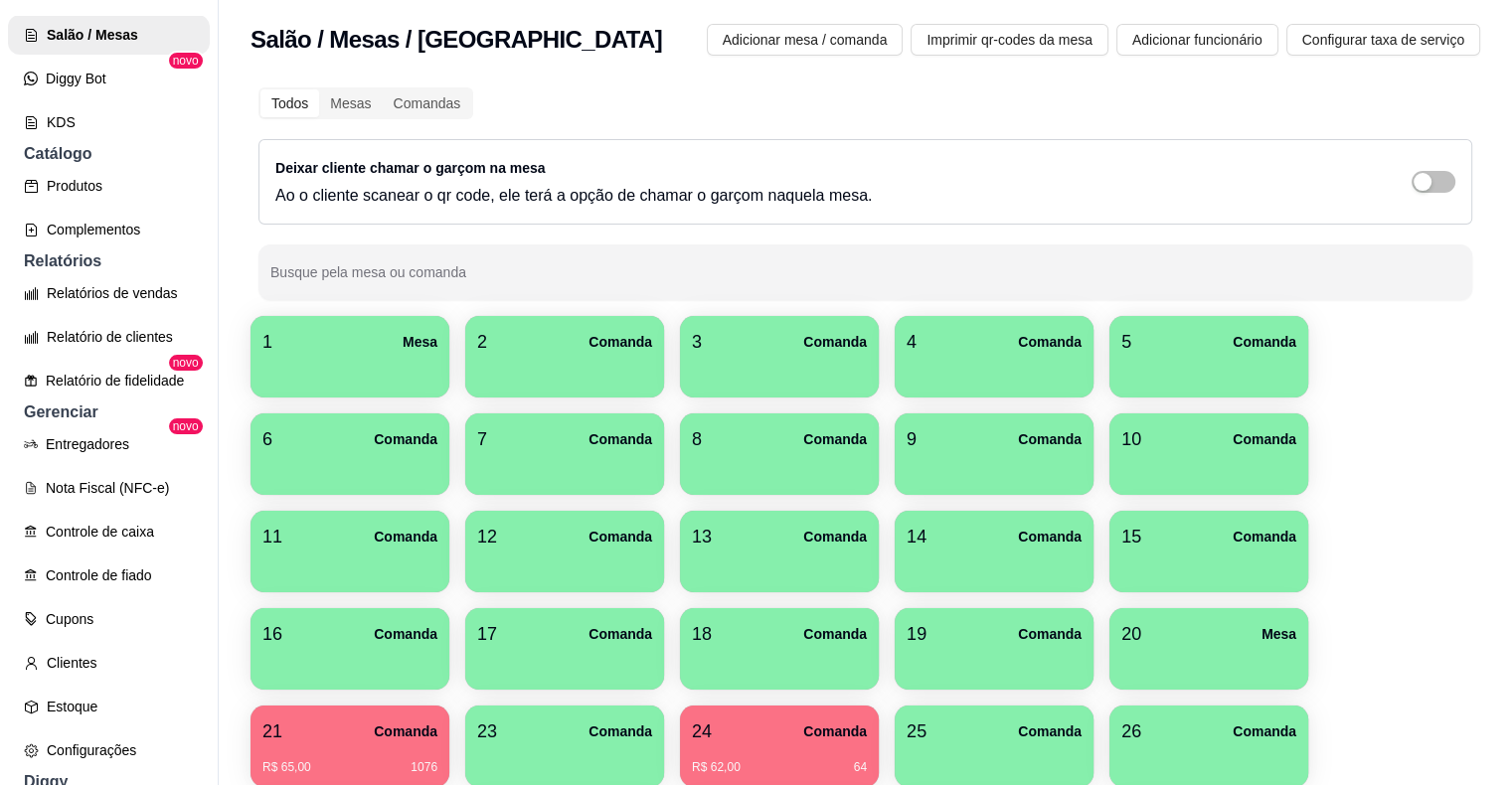 click on "Comanda" at bounding box center [620, 342] 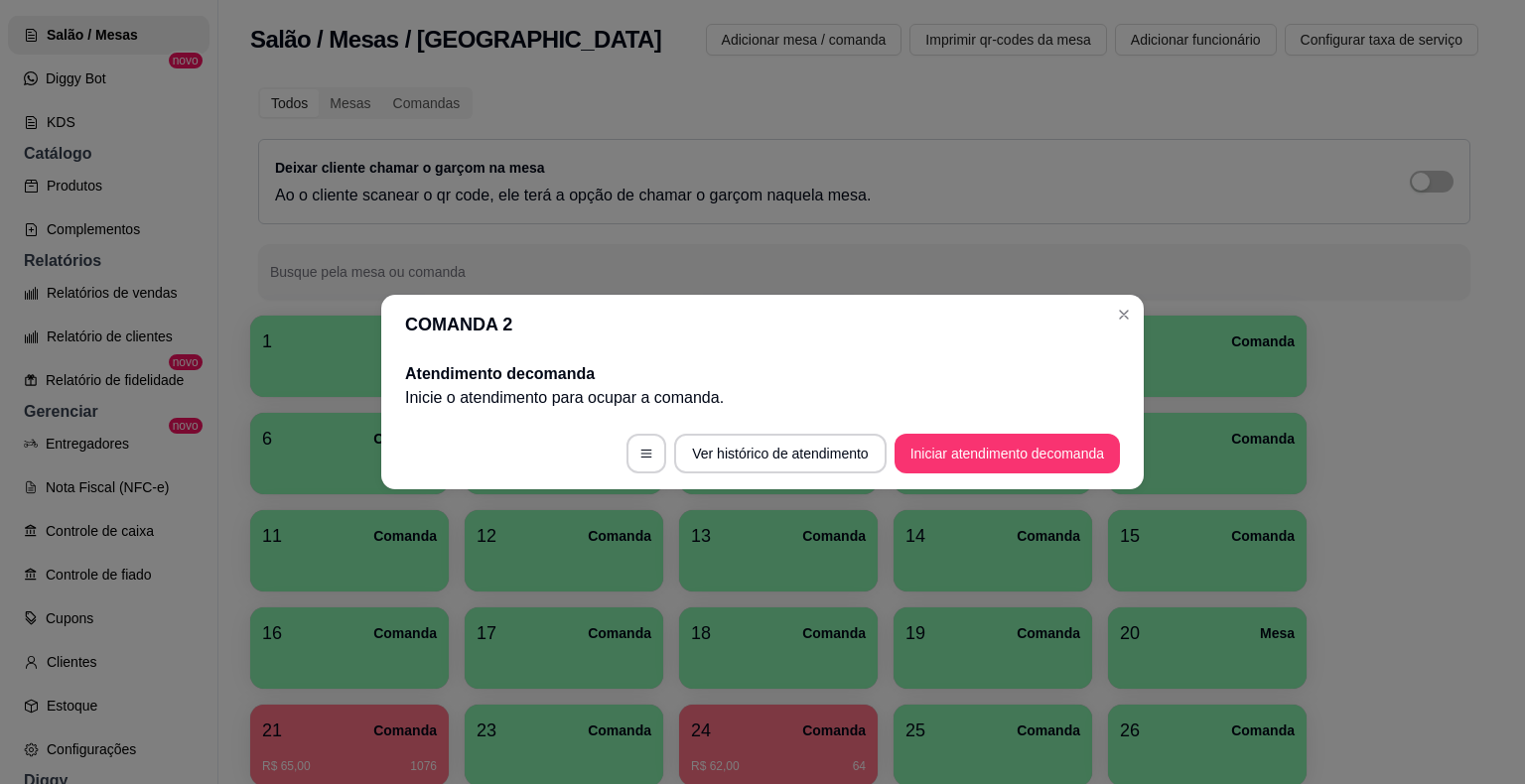 click on "COMANDA 2" at bounding box center [762, 325] 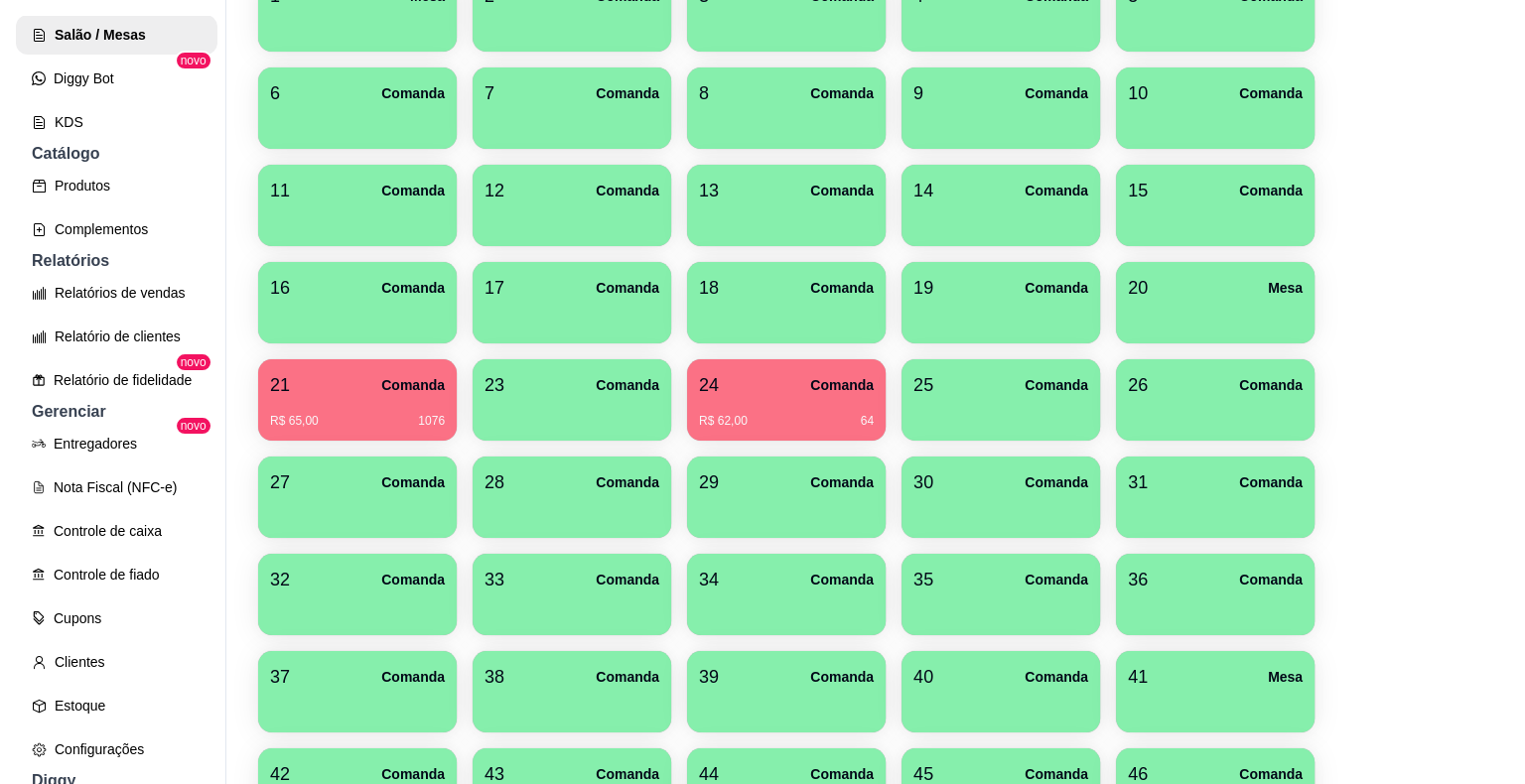 scroll, scrollTop: 346, scrollLeft: 0, axis: vertical 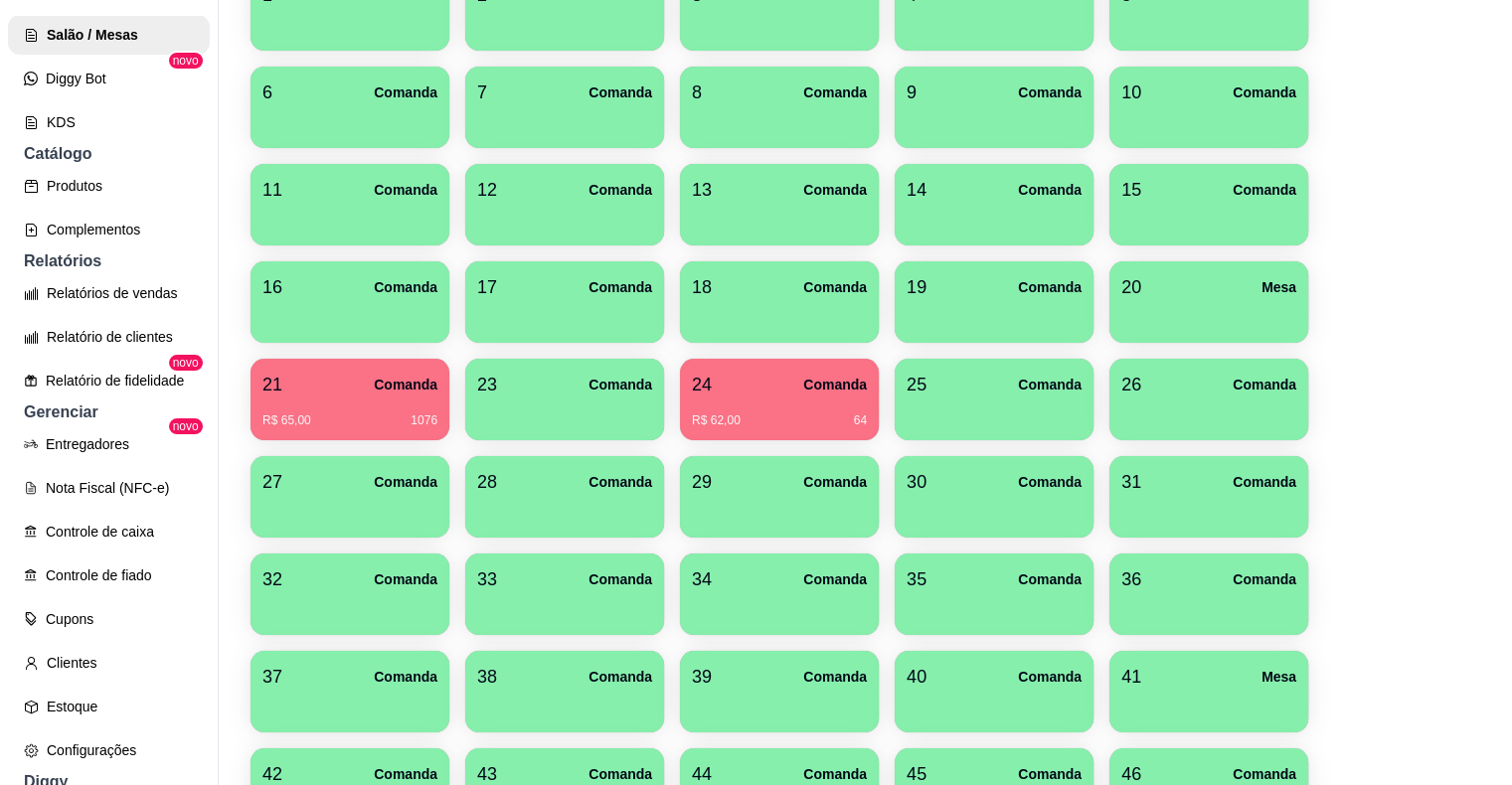 click on "R$ 62,00 64" at bounding box center (779, 420) 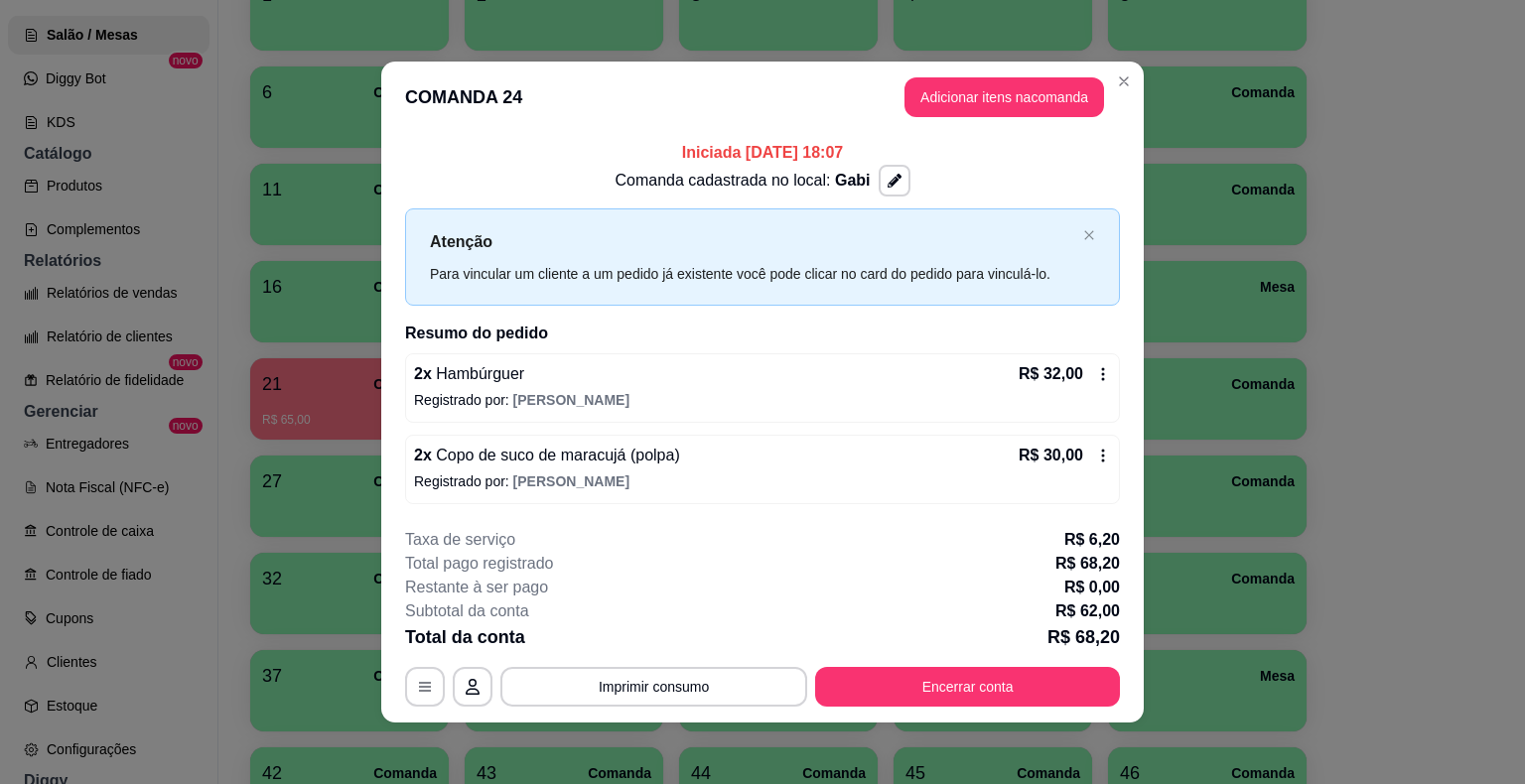 scroll, scrollTop: 0, scrollLeft: 0, axis: both 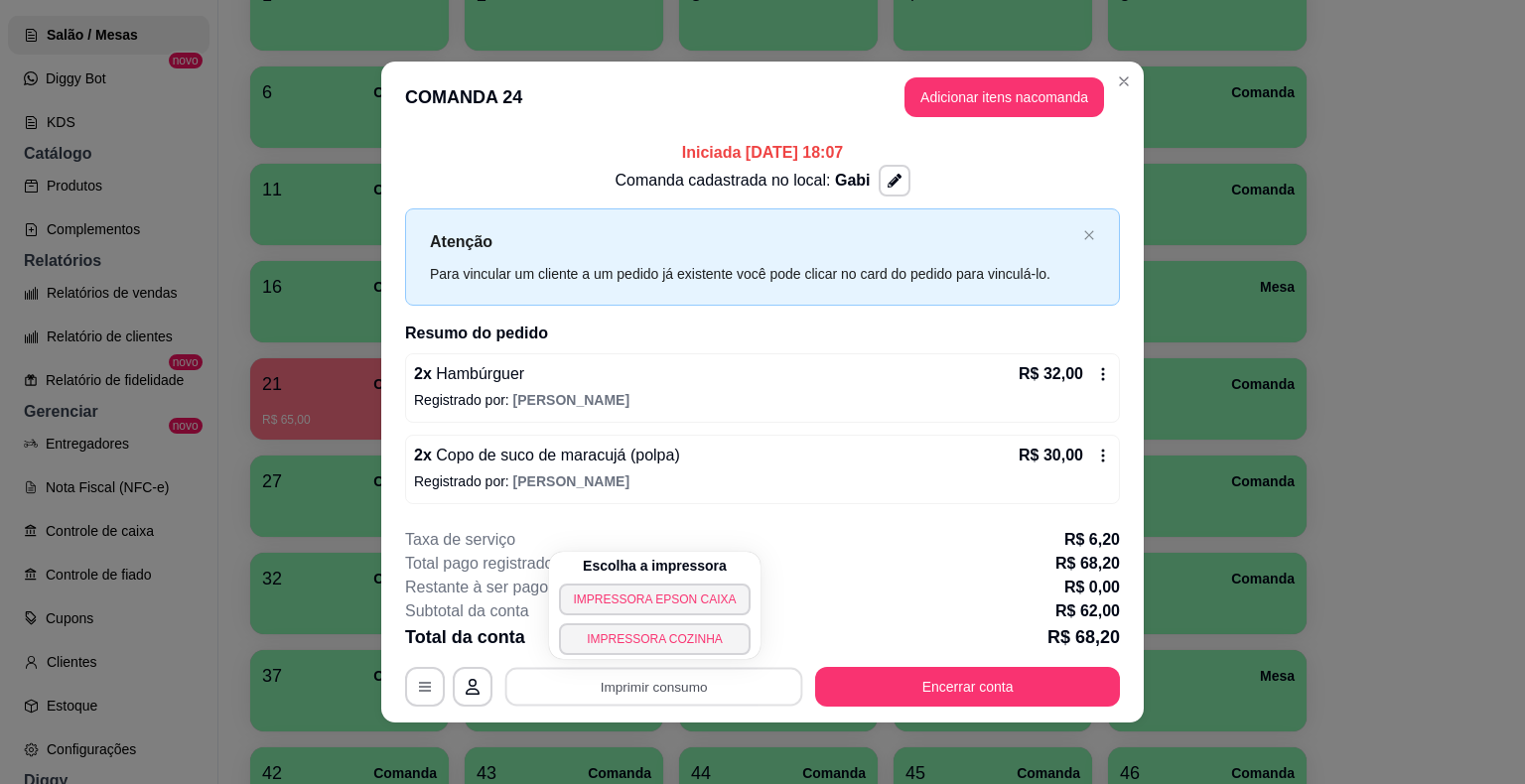 click on "IMPRESSORA EPSON CAIXA" at bounding box center [654, 599] 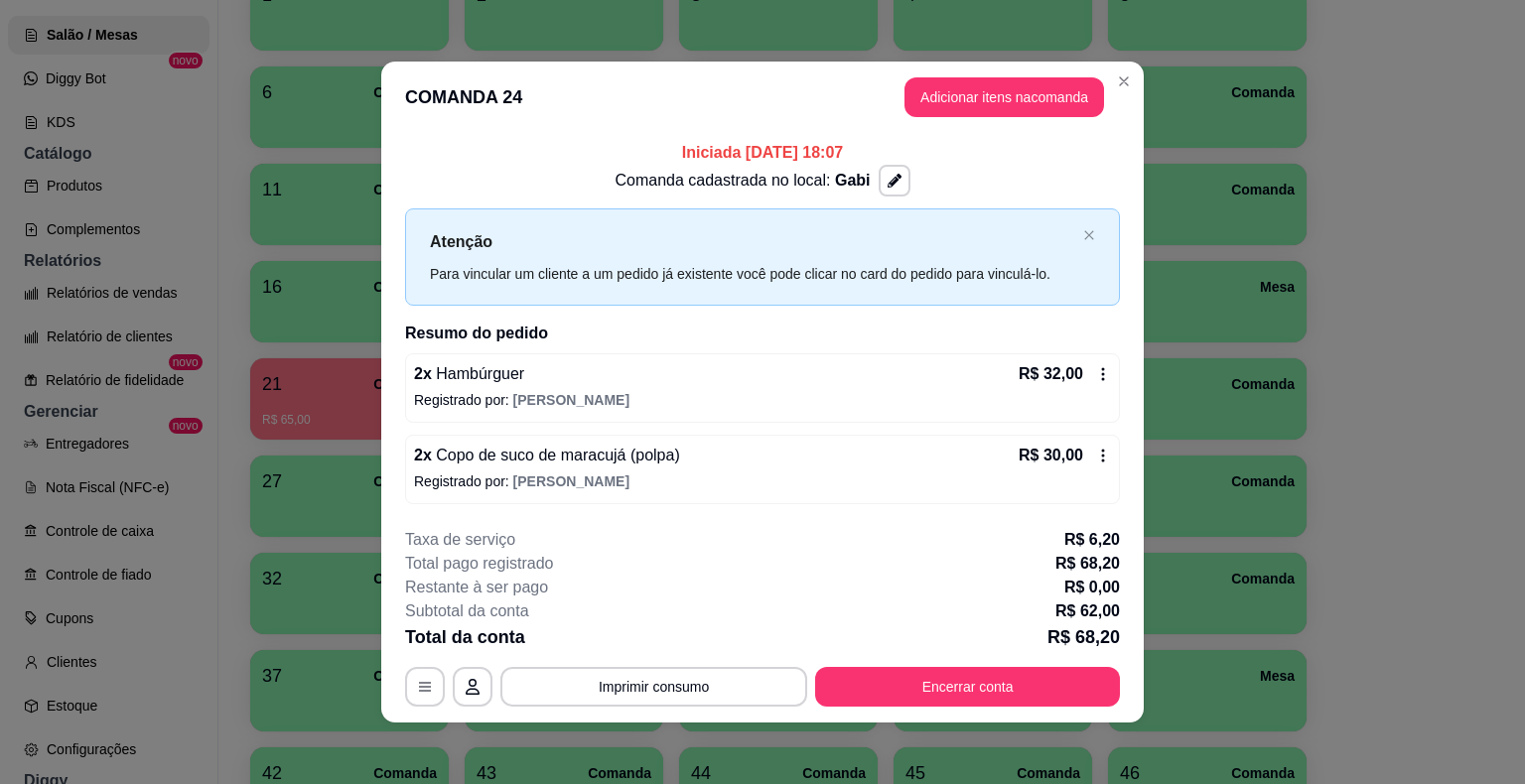 click on "Encerrar conta" at bounding box center [967, 687] 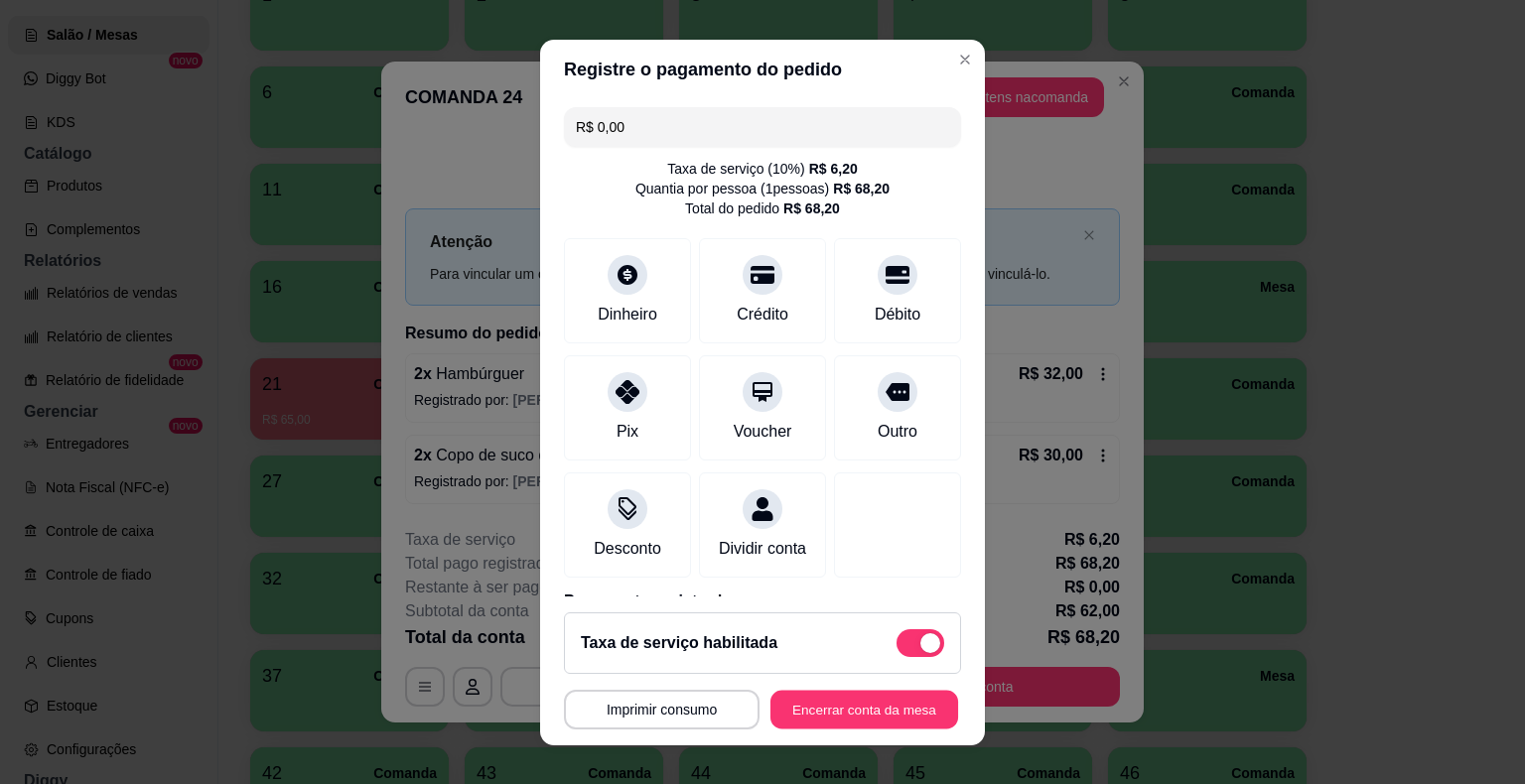 click on "Encerrar conta da mesa" at bounding box center (864, 709) 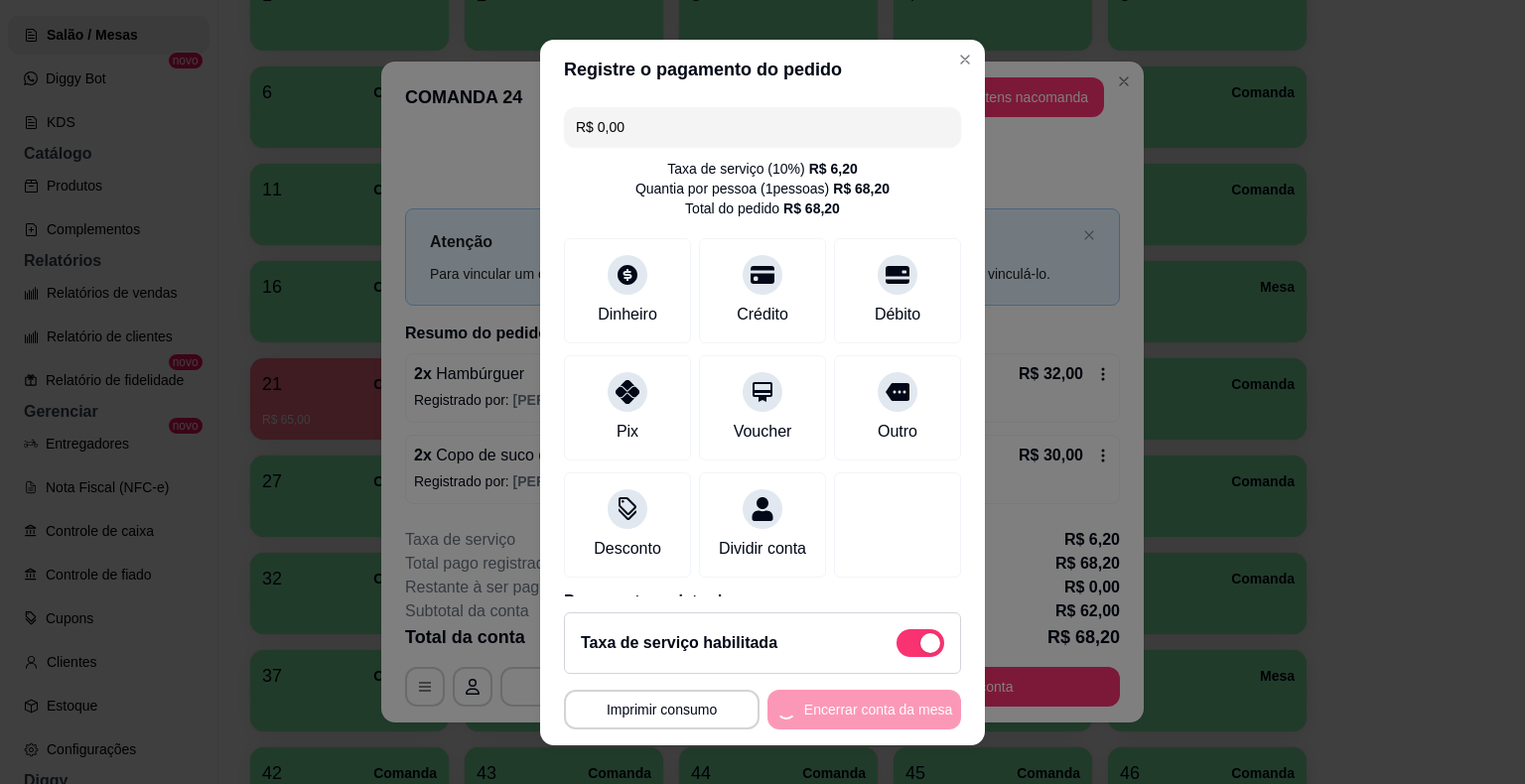 scroll, scrollTop: 0, scrollLeft: 0, axis: both 